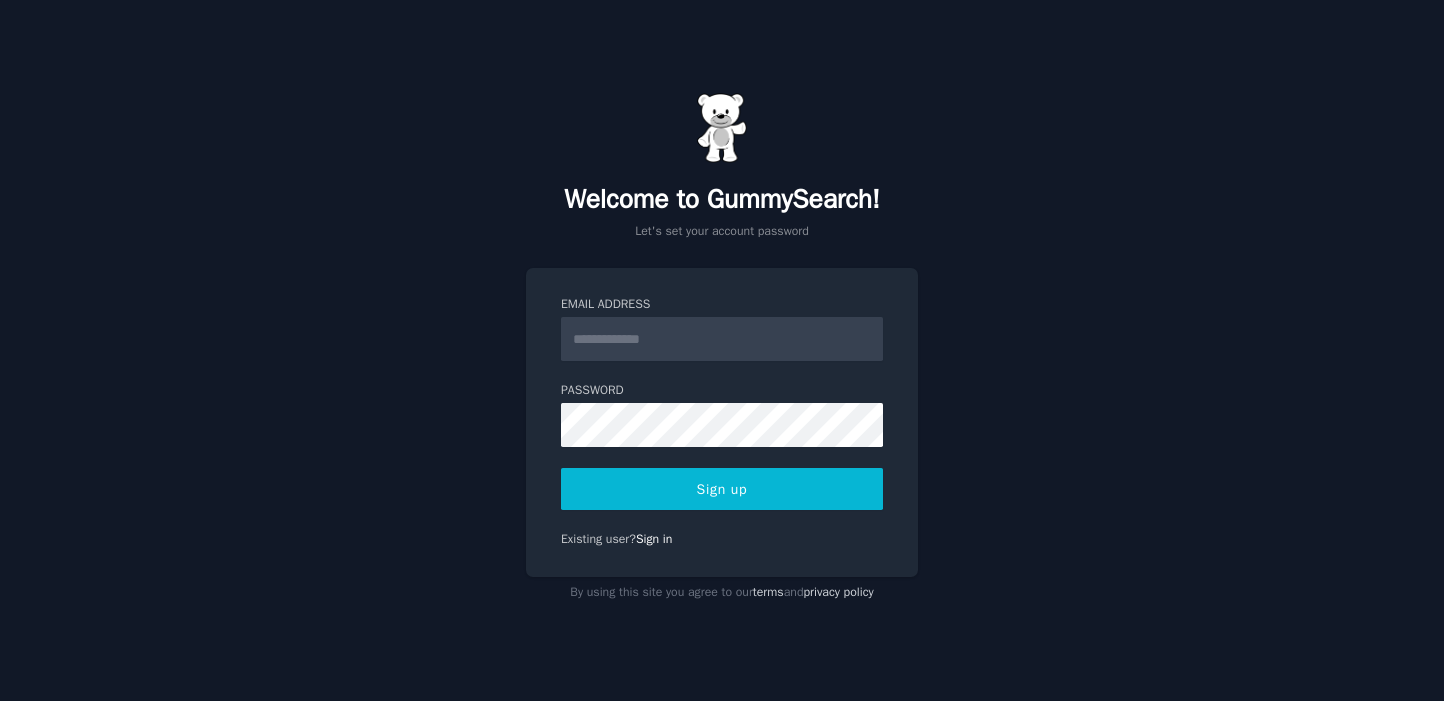 scroll, scrollTop: 0, scrollLeft: 0, axis: both 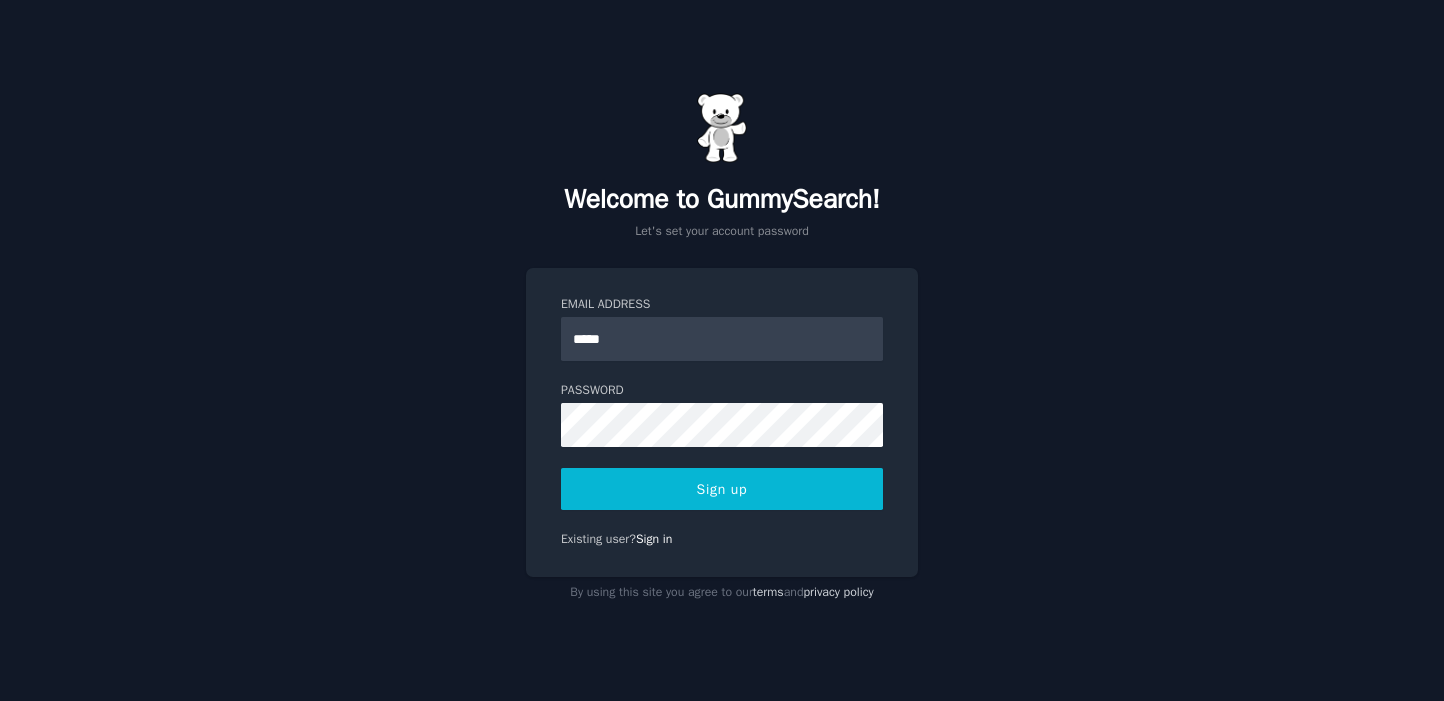 click on "Email Address ***** Password Sign up" 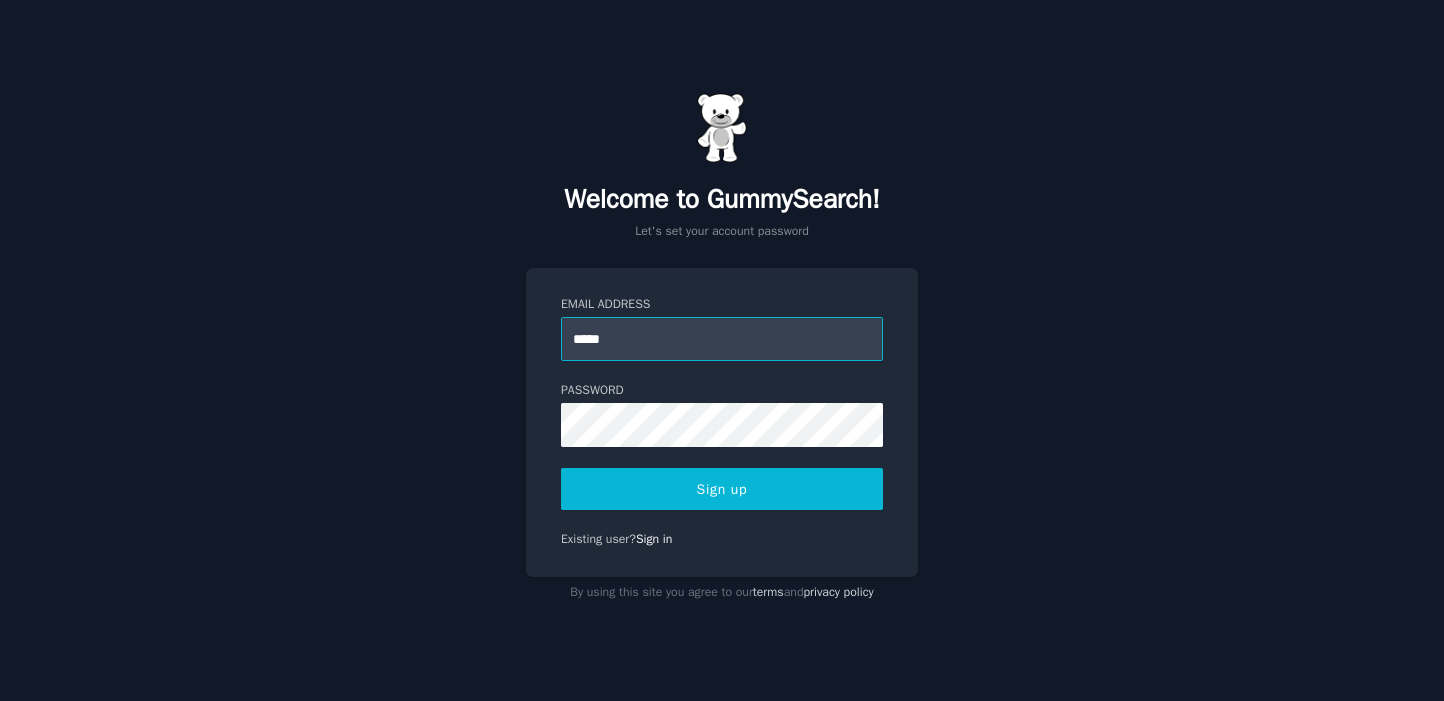 click on "*****" at bounding box center [722, 339] 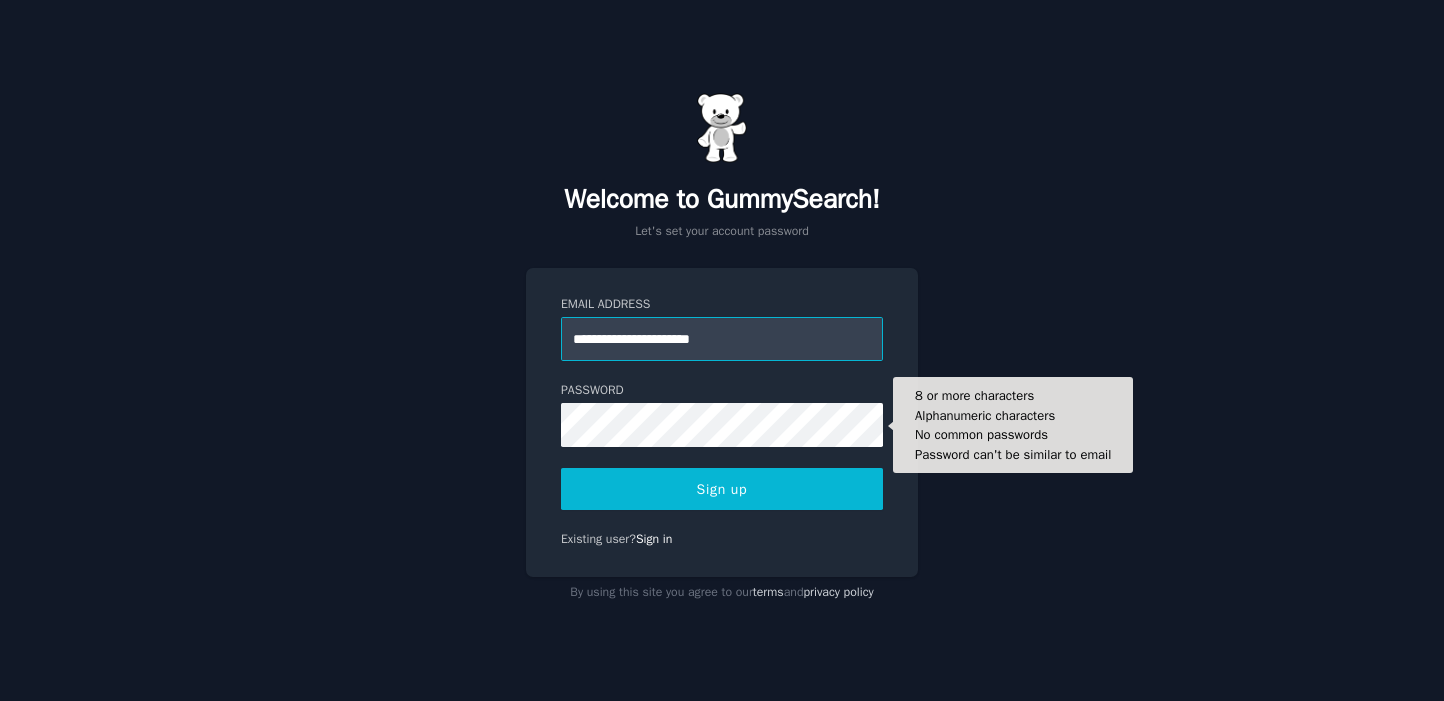 type on "**********" 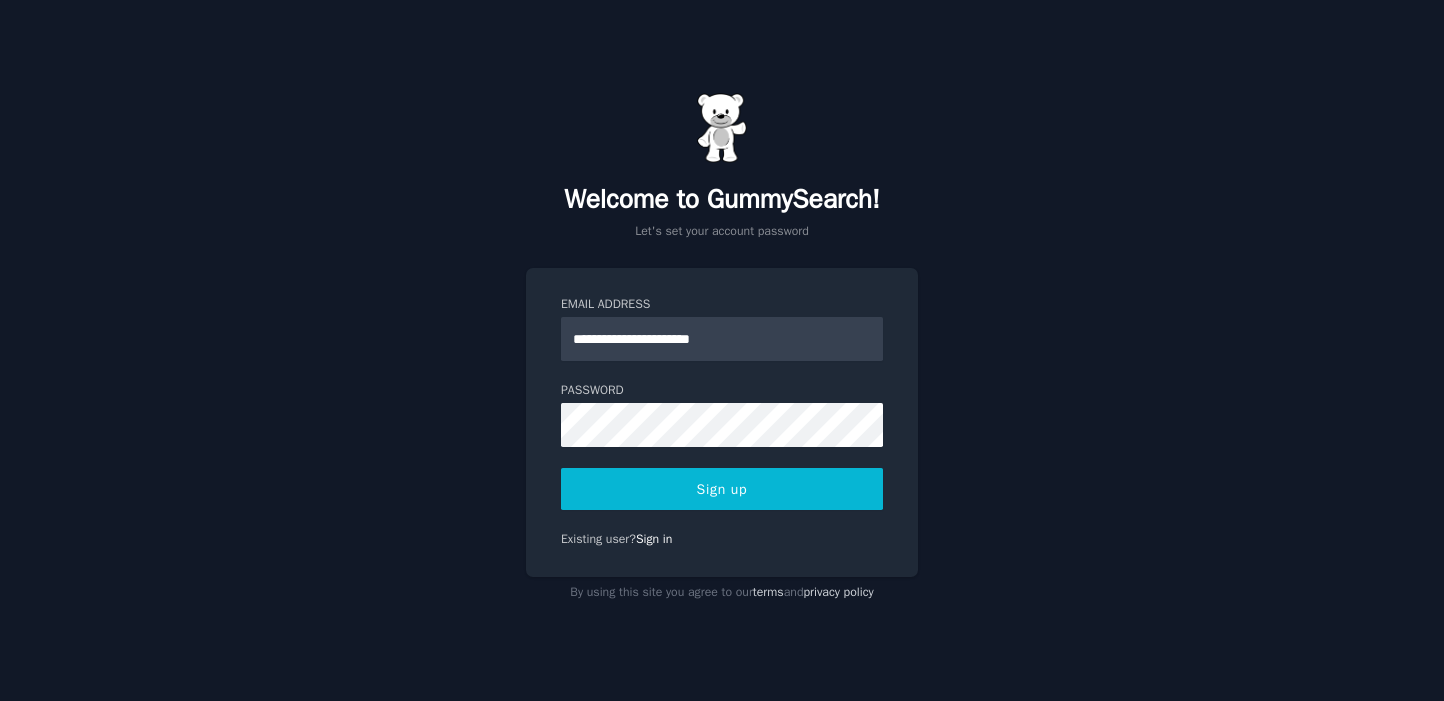 click on "Sign up" at bounding box center (722, 489) 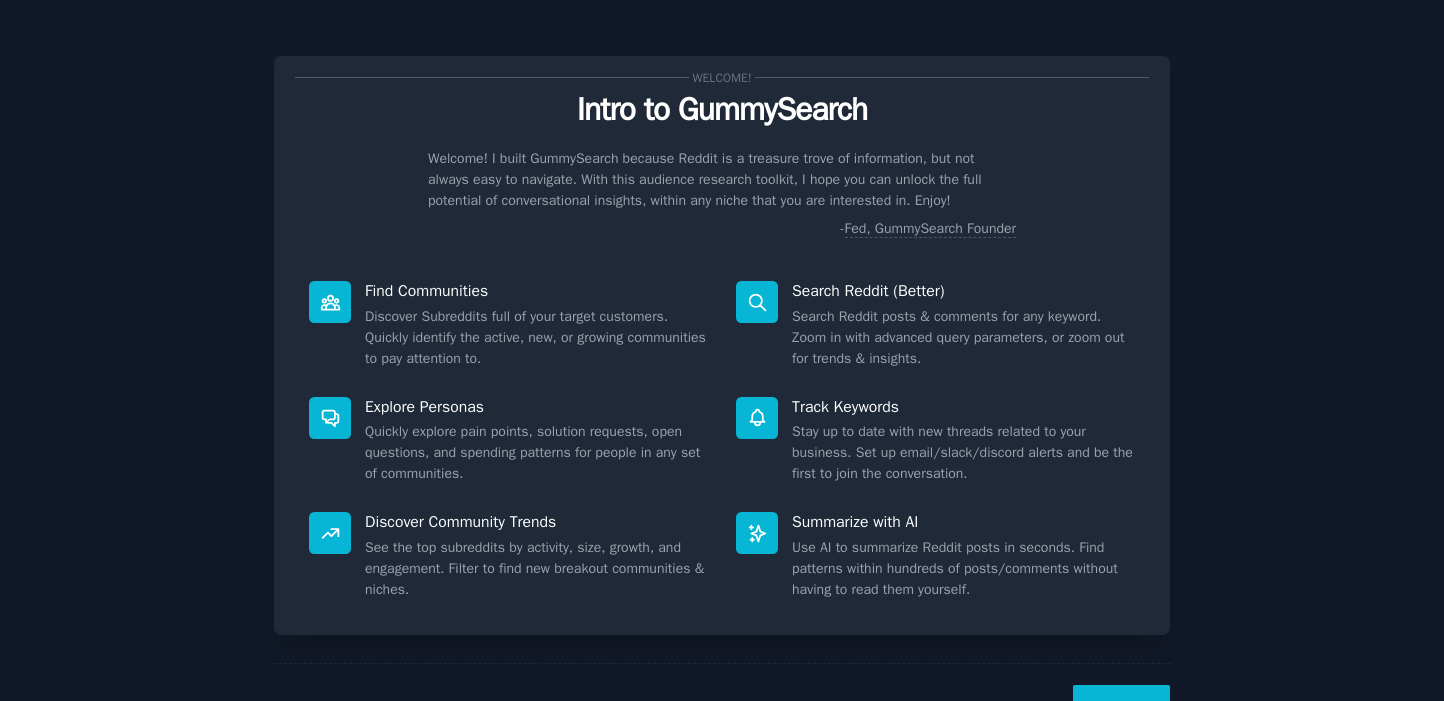 scroll, scrollTop: 0, scrollLeft: 0, axis: both 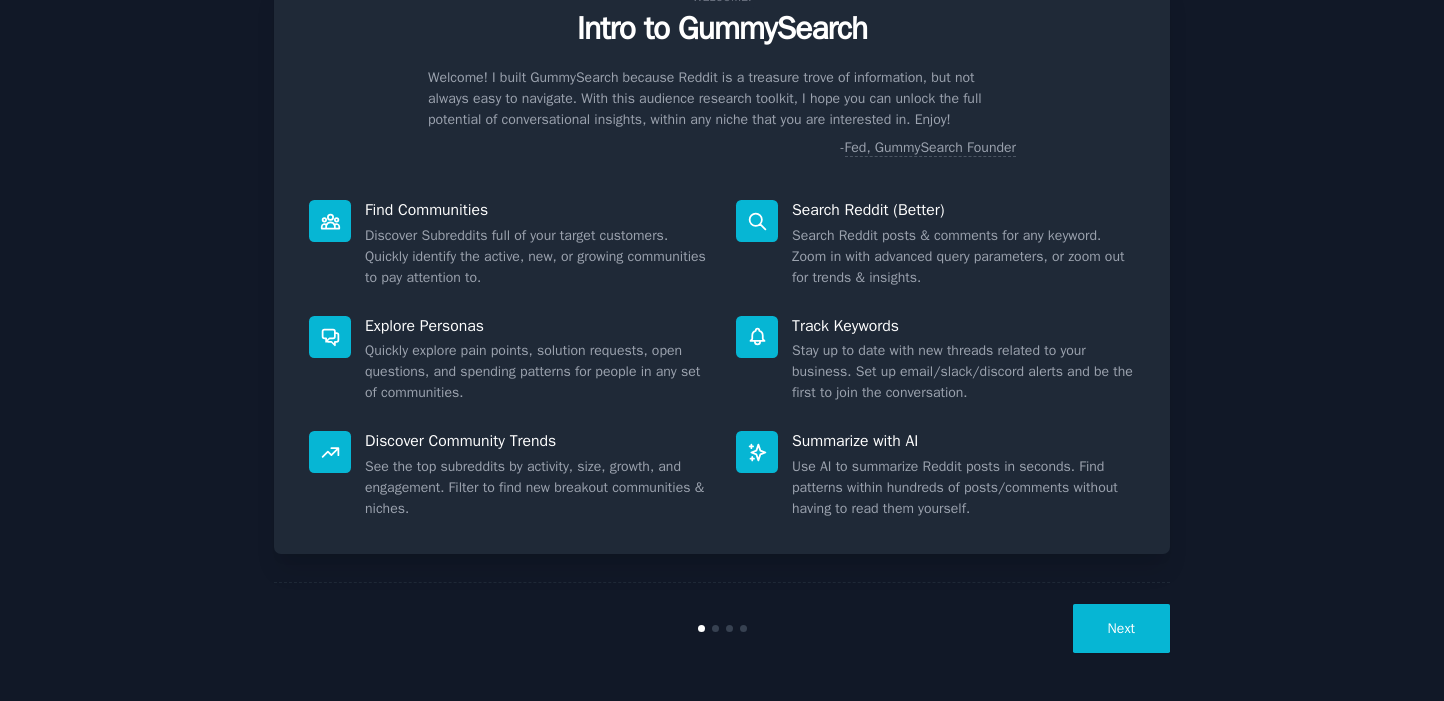 click on "Next" at bounding box center (1121, 628) 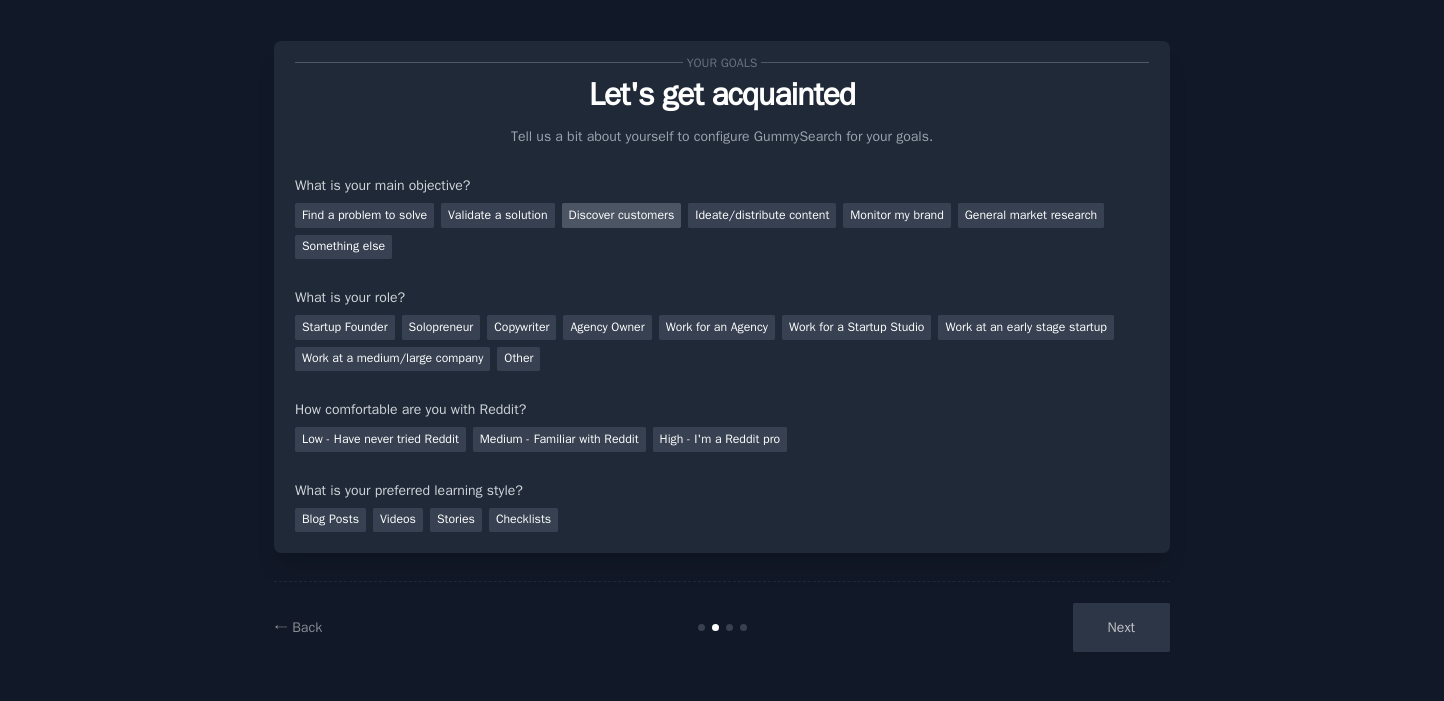 click on "Discover customers" at bounding box center [622, 215] 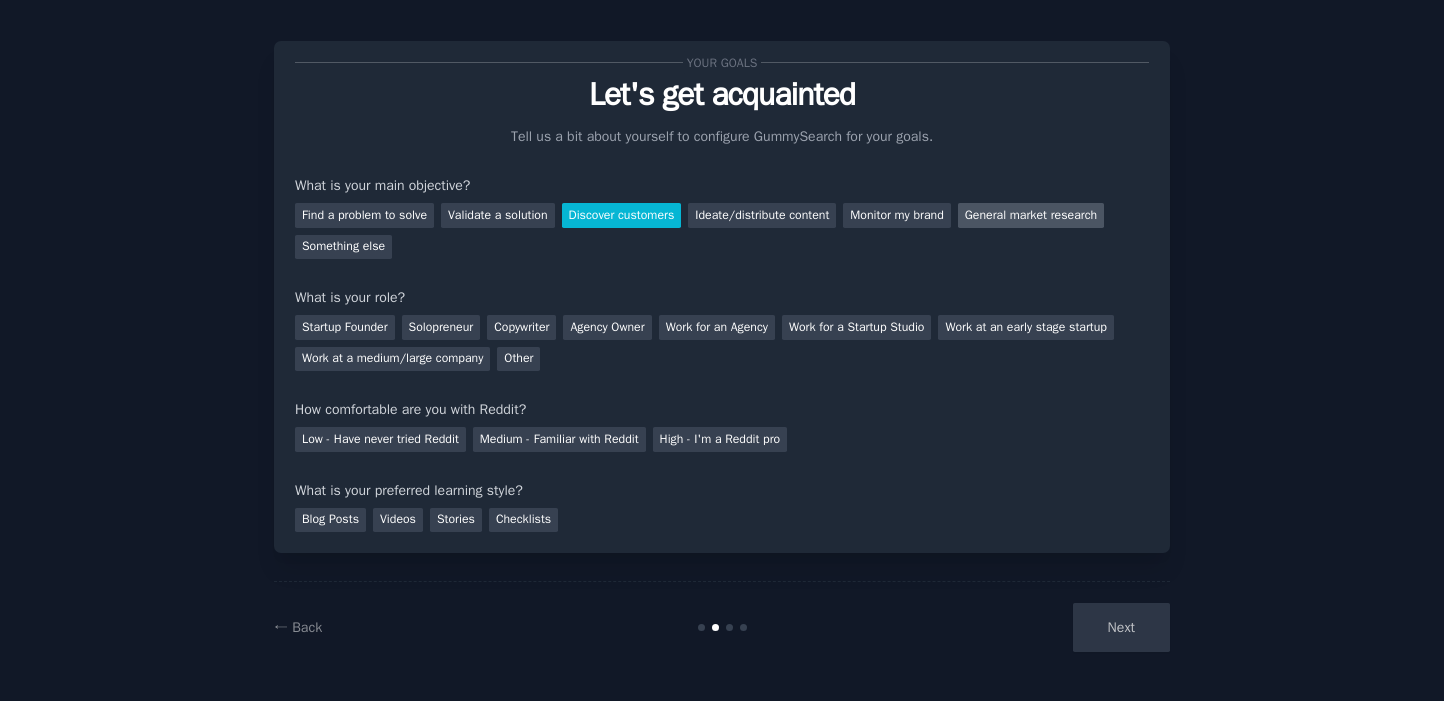 click on "General market research" at bounding box center [1031, 215] 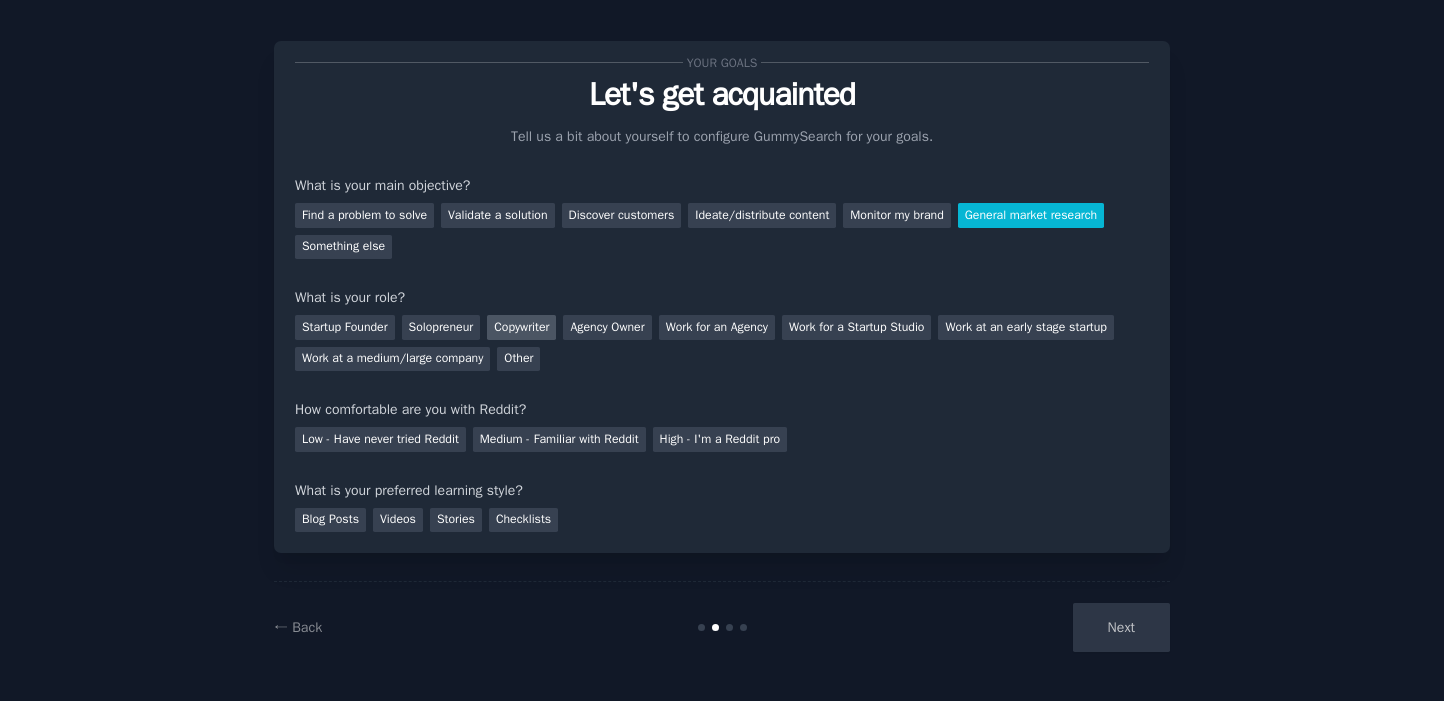 click on "Copywriter" at bounding box center [521, 327] 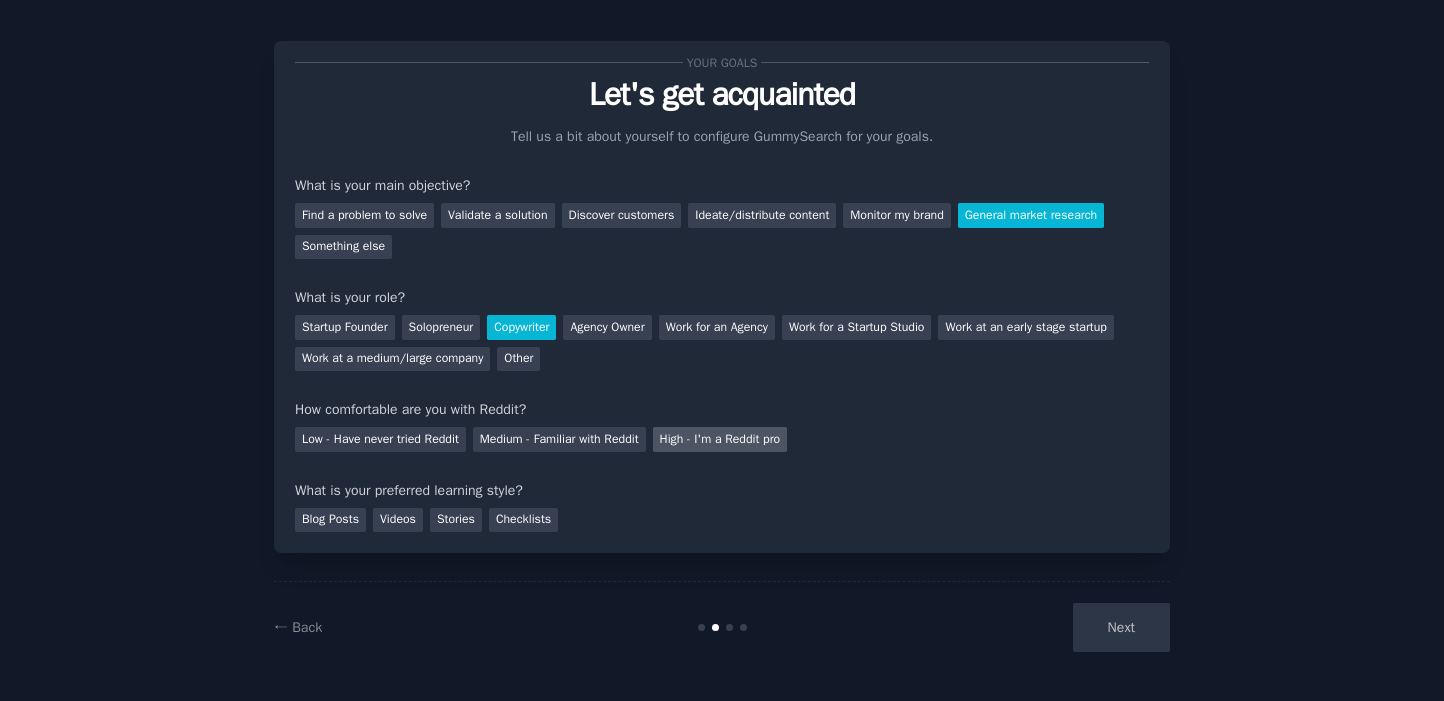 click on "High - I'm a Reddit pro" at bounding box center [720, 439] 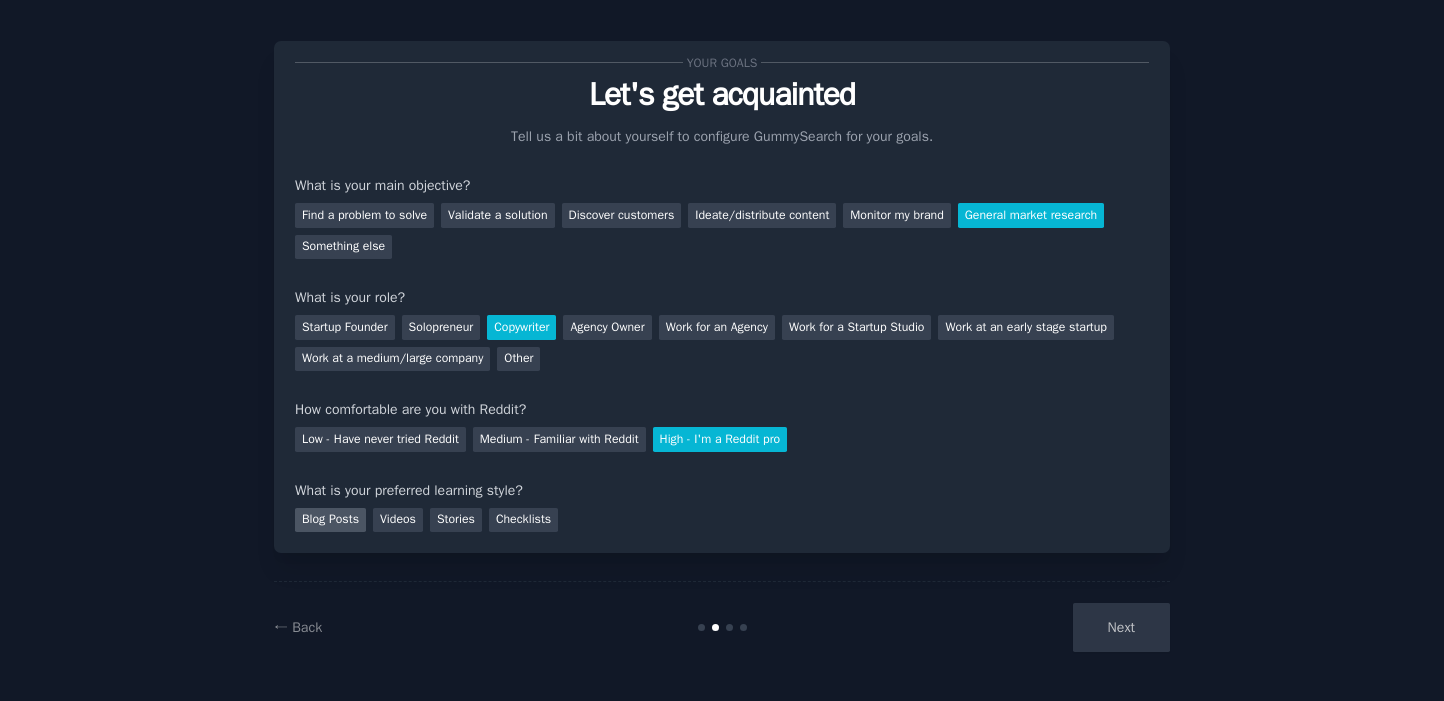 click on "Blog Posts" at bounding box center (330, 520) 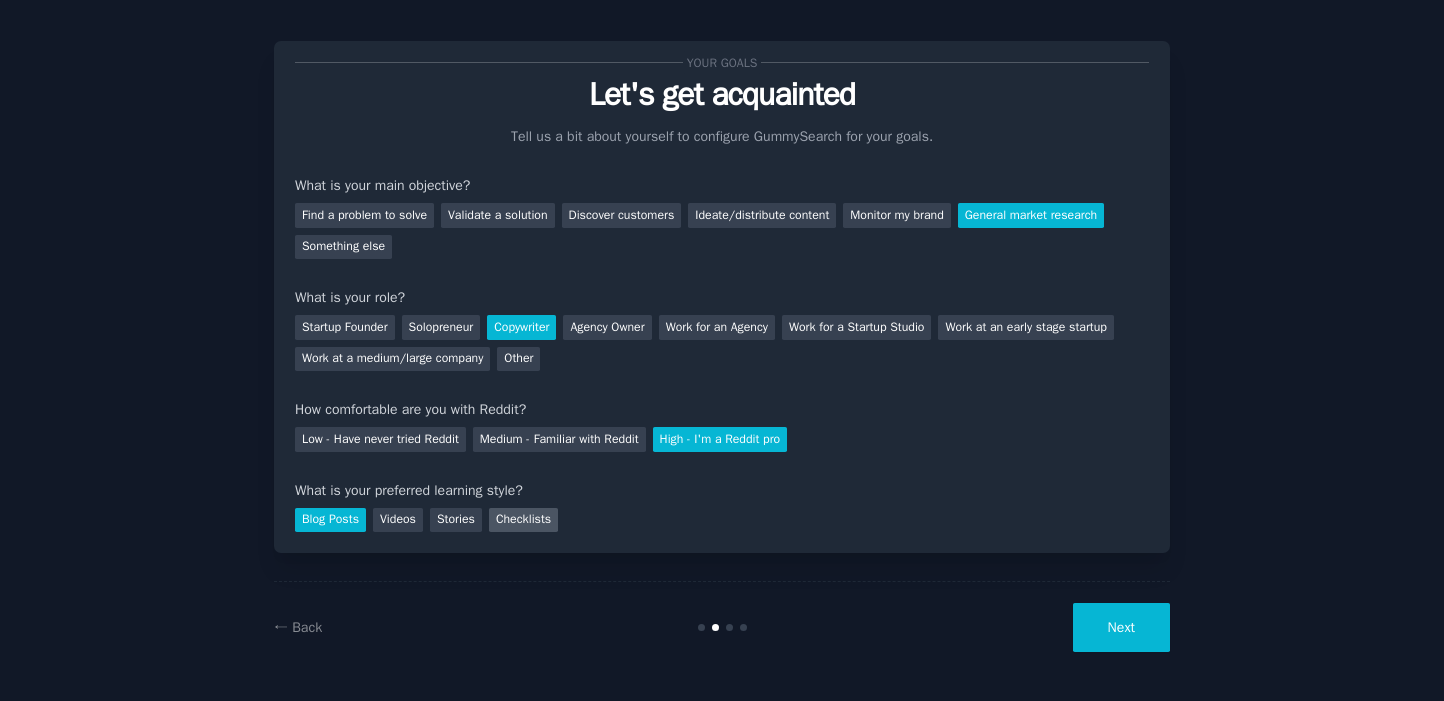 click on "Checklists" at bounding box center (523, 520) 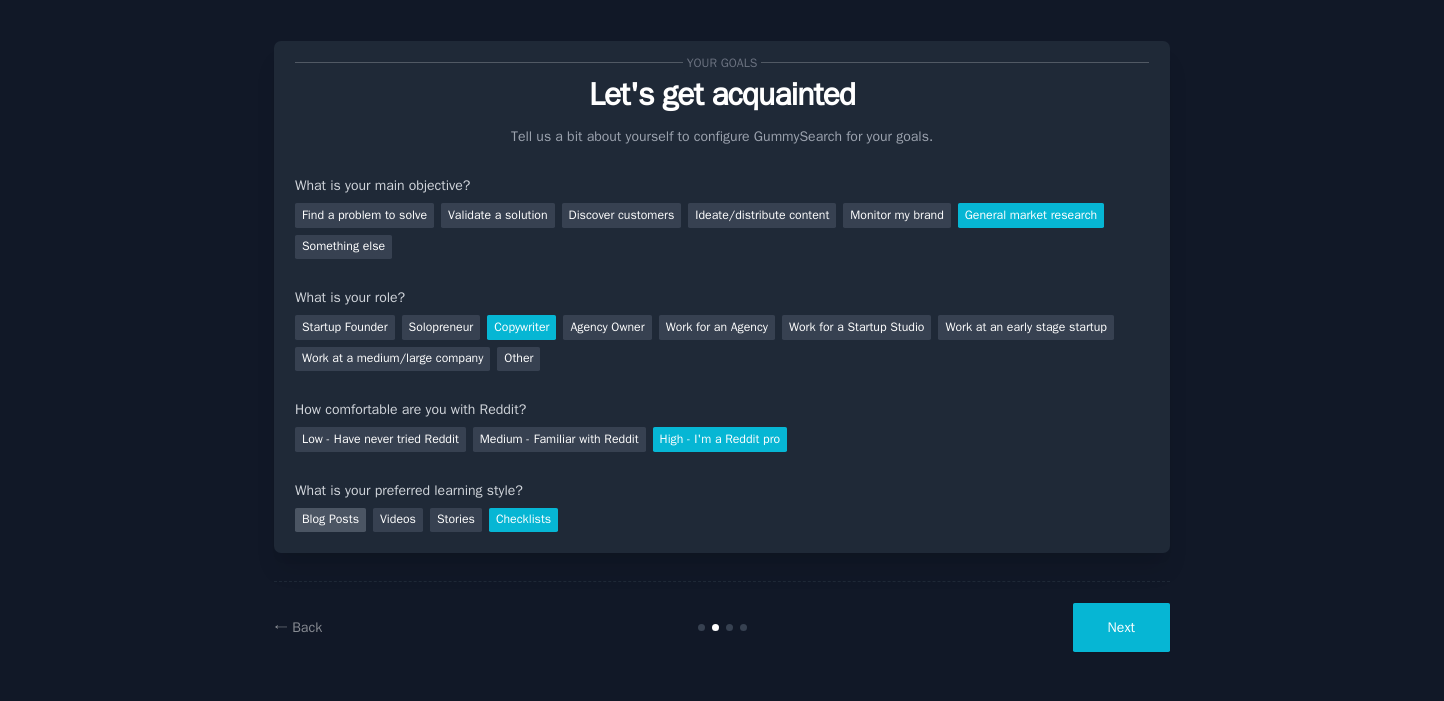 click on "Blog Posts" at bounding box center (330, 520) 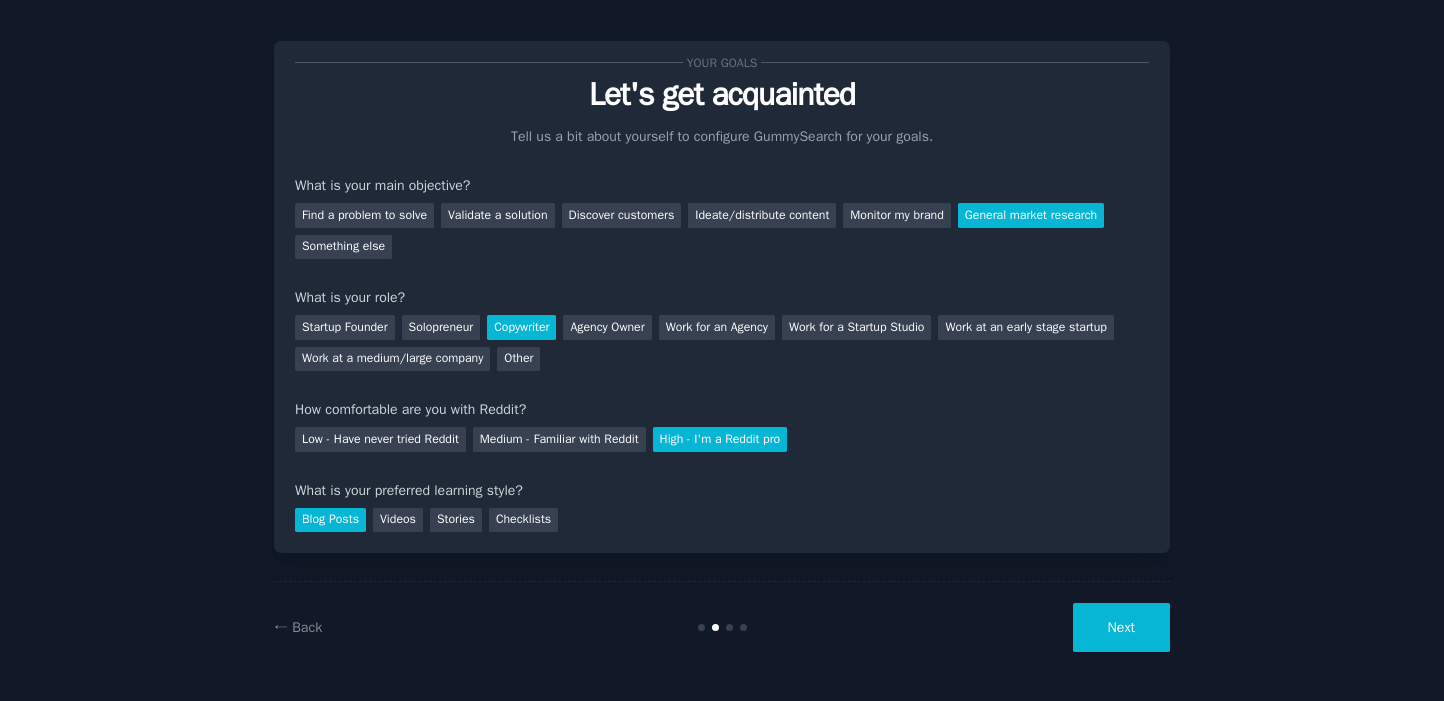click on "Next" at bounding box center (1121, 627) 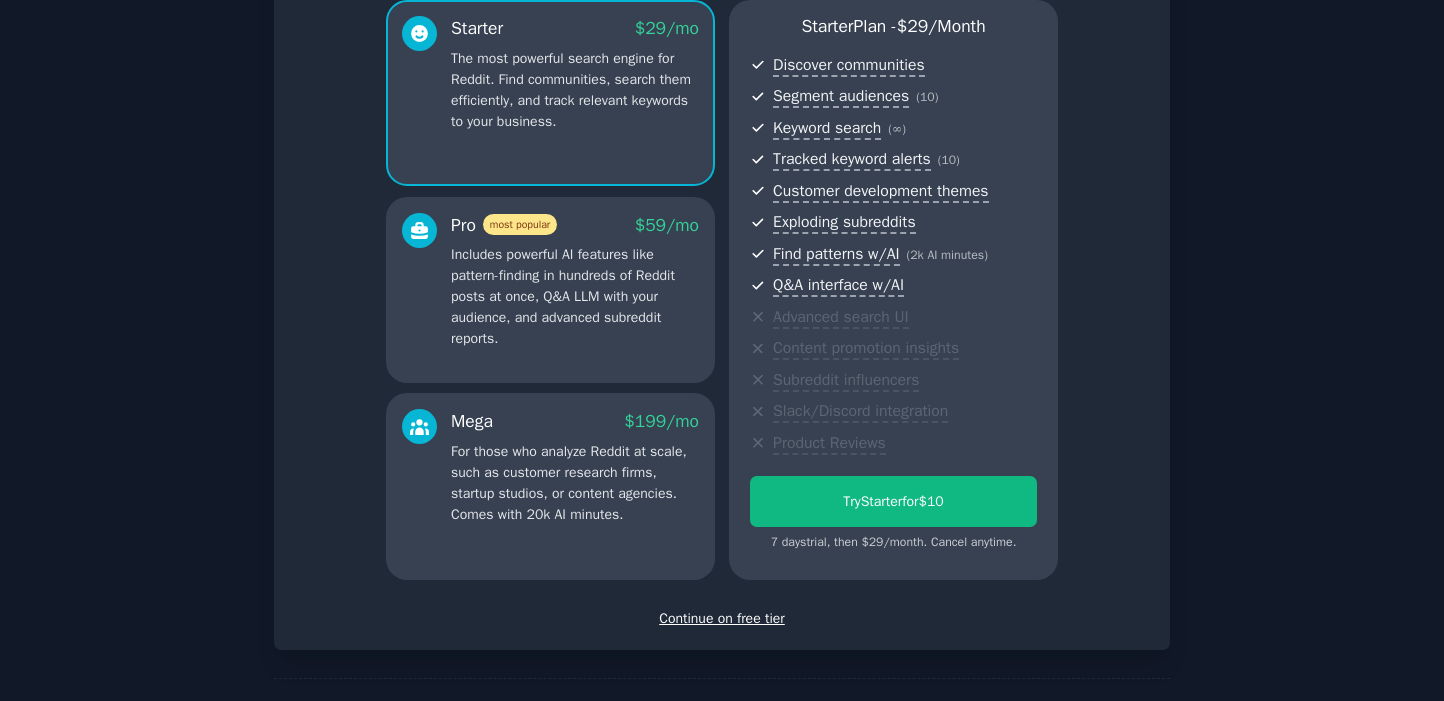 scroll, scrollTop: 183, scrollLeft: 0, axis: vertical 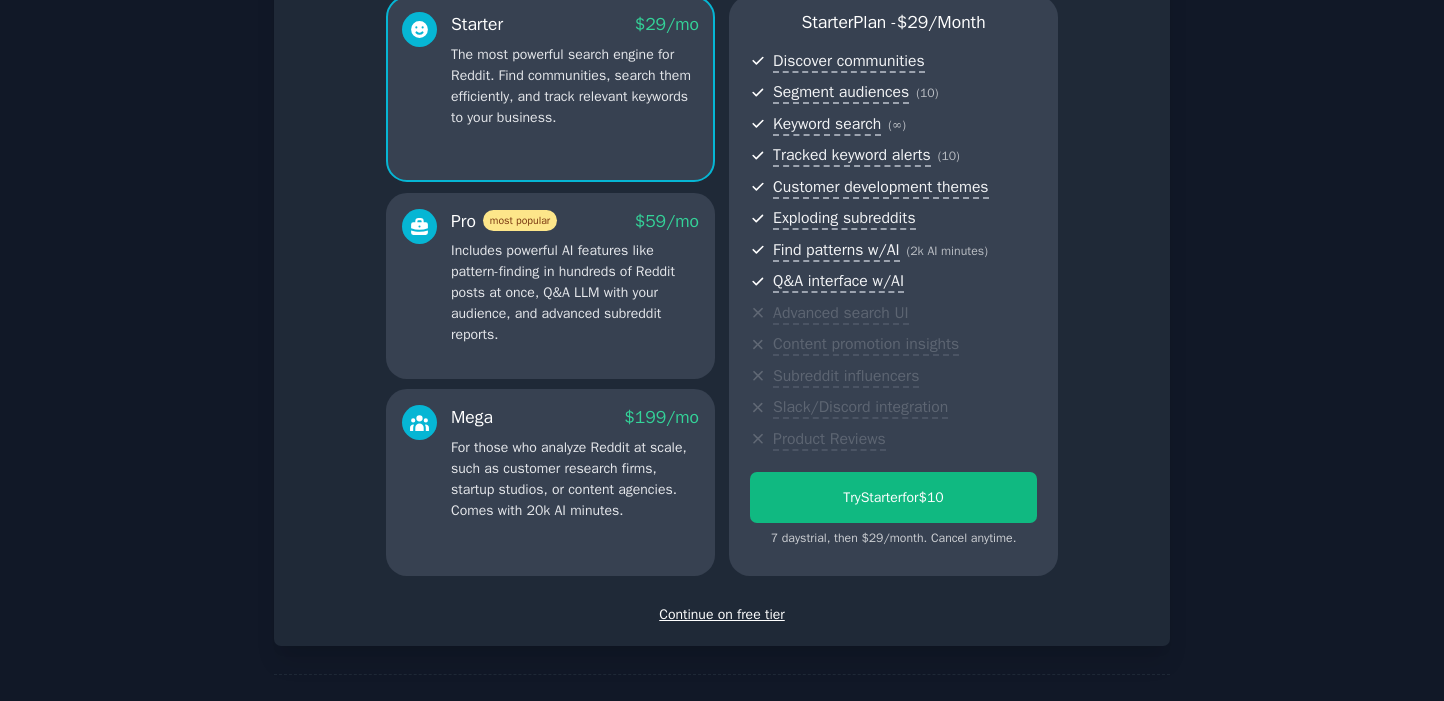 click on "Continue on free tier" at bounding box center (722, 614) 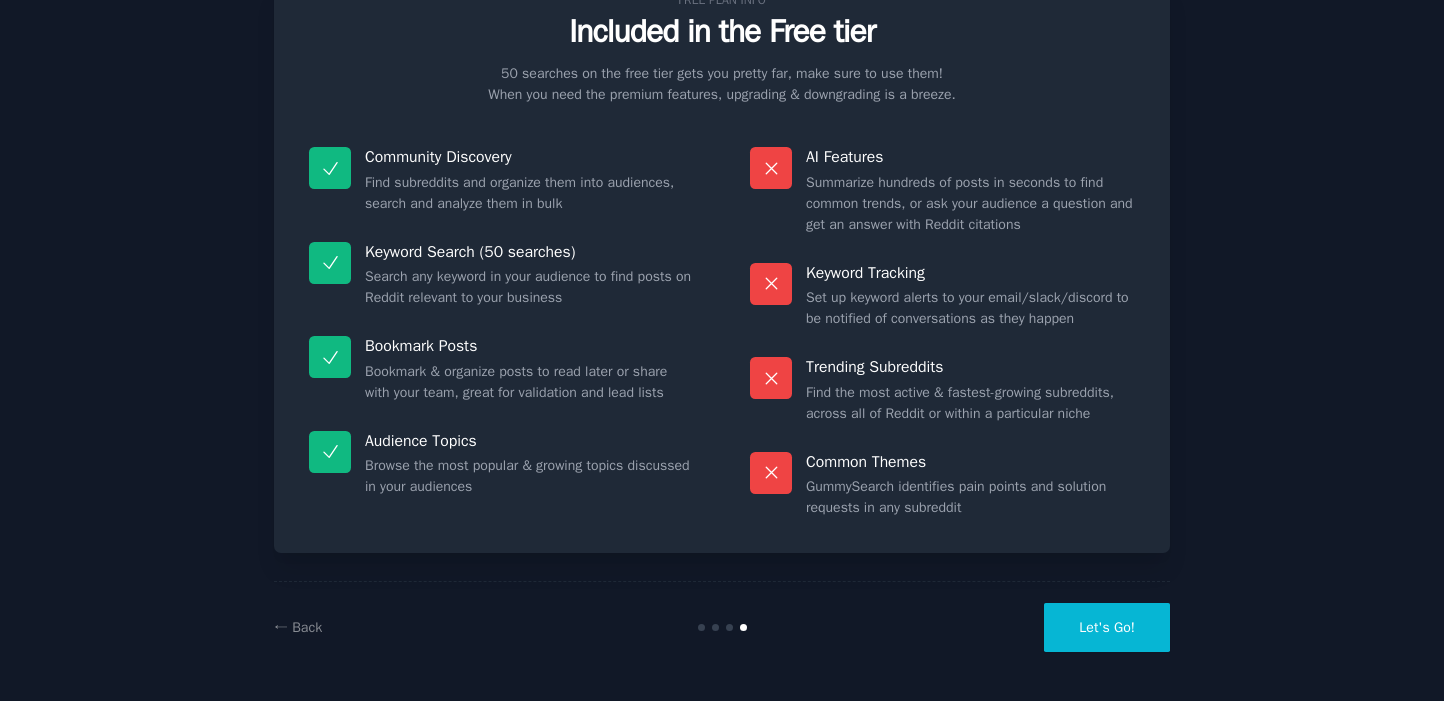 scroll, scrollTop: 78, scrollLeft: 0, axis: vertical 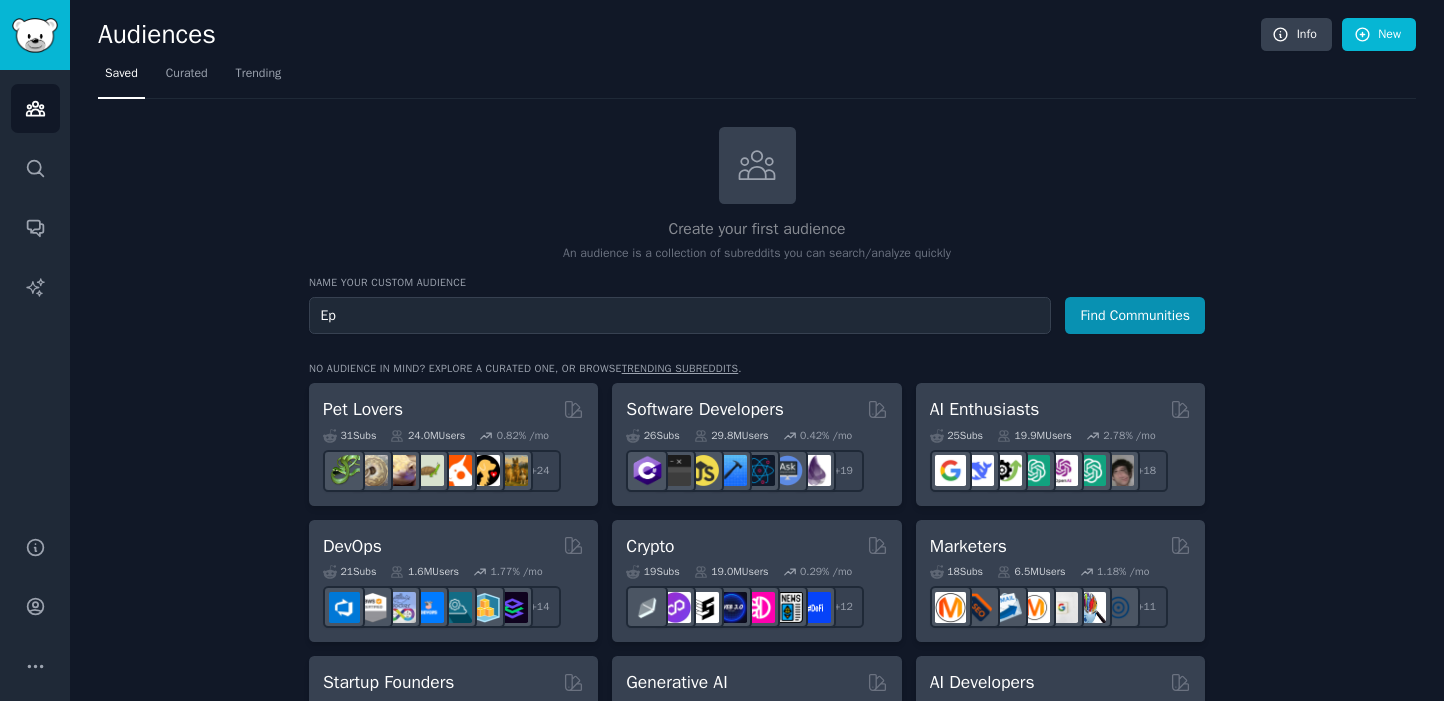 type on "E" 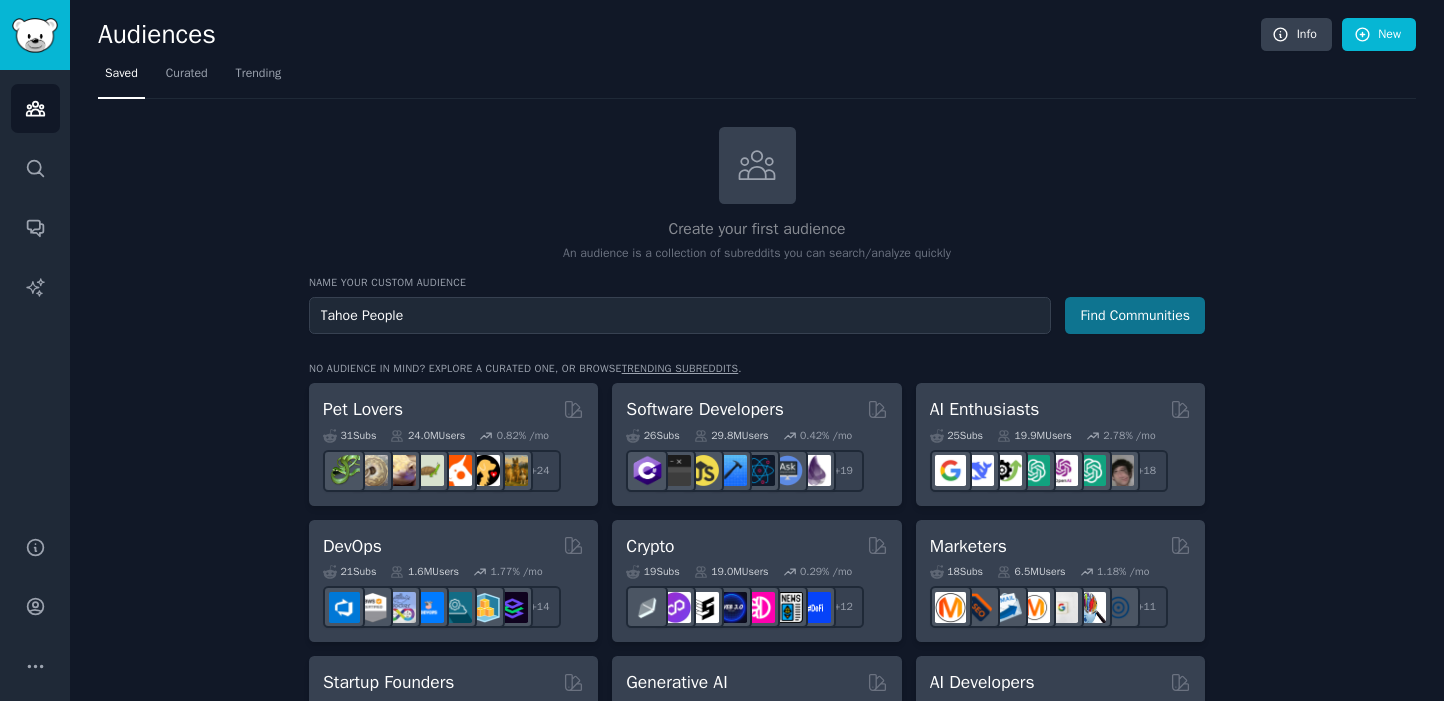 type on "Tahoe People" 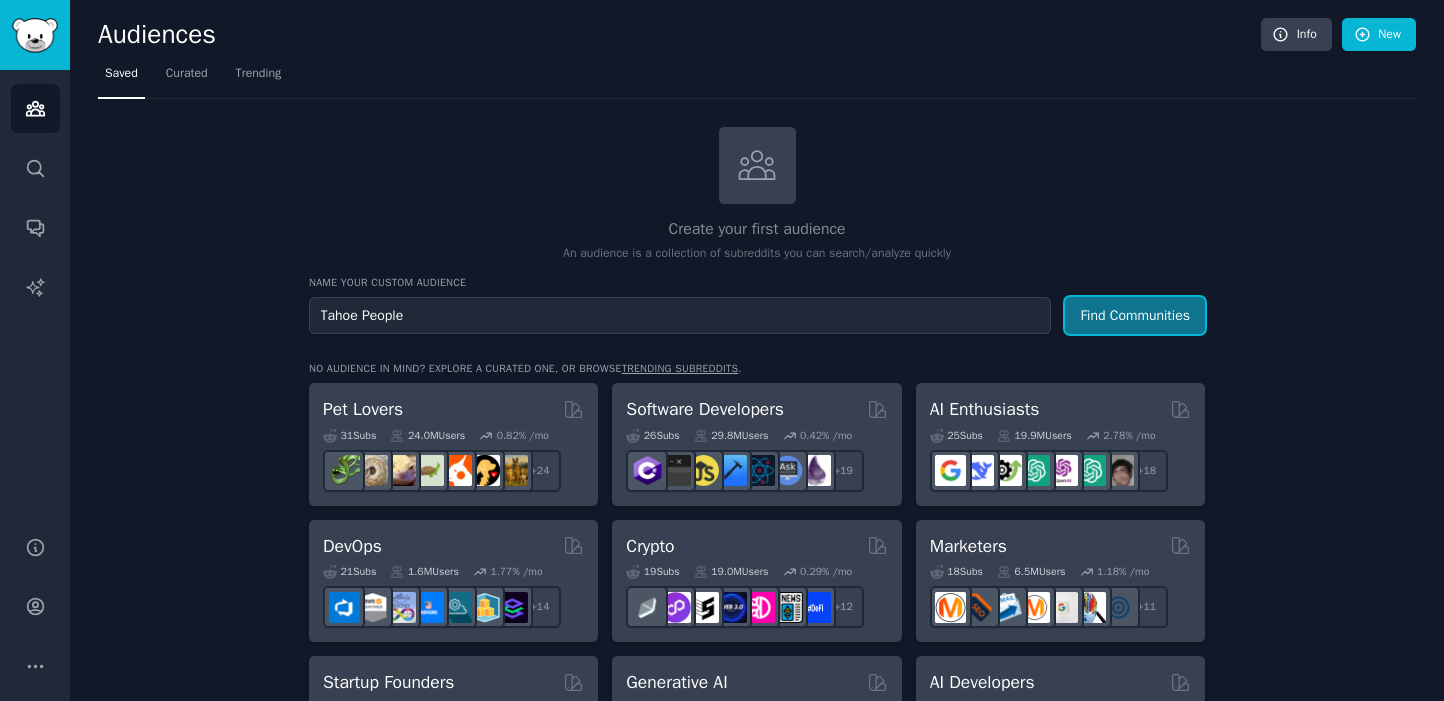 click on "Find Communities" at bounding box center (1135, 315) 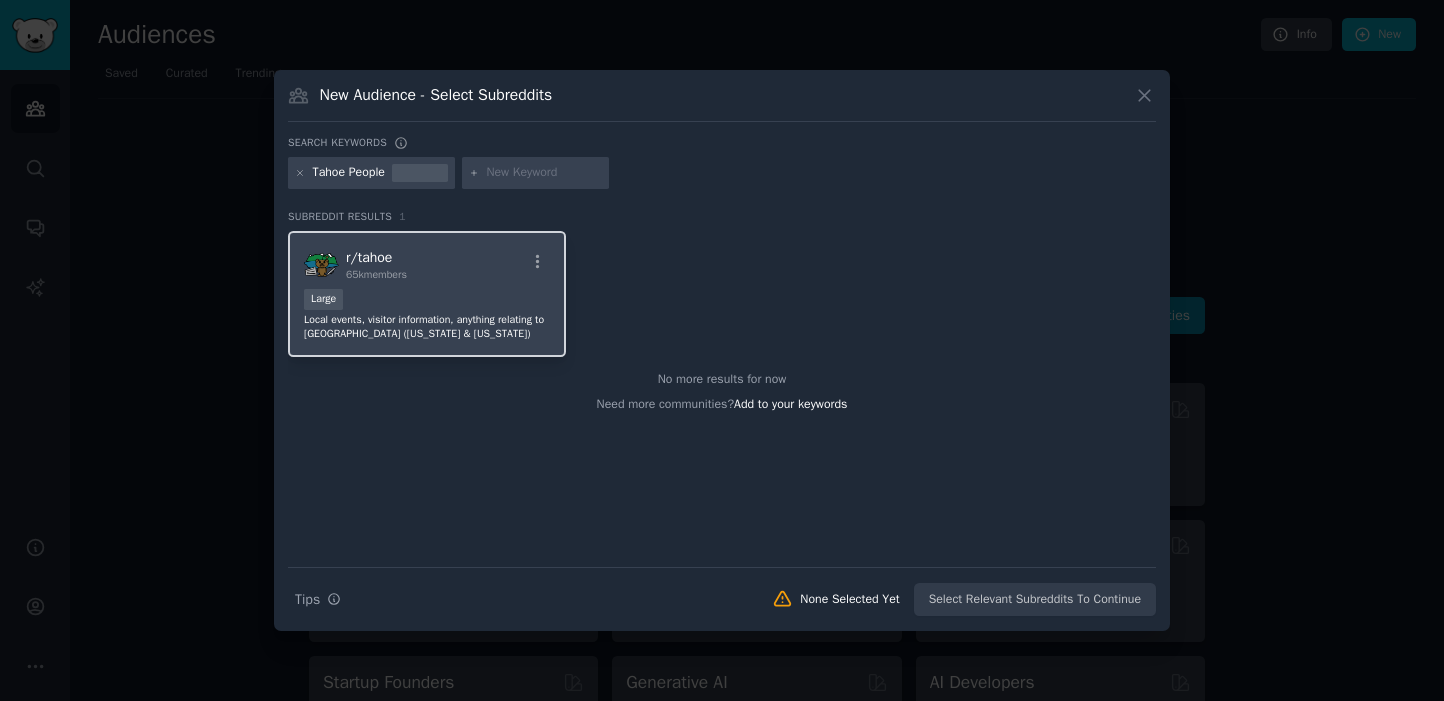 click on "Large" at bounding box center [427, 301] 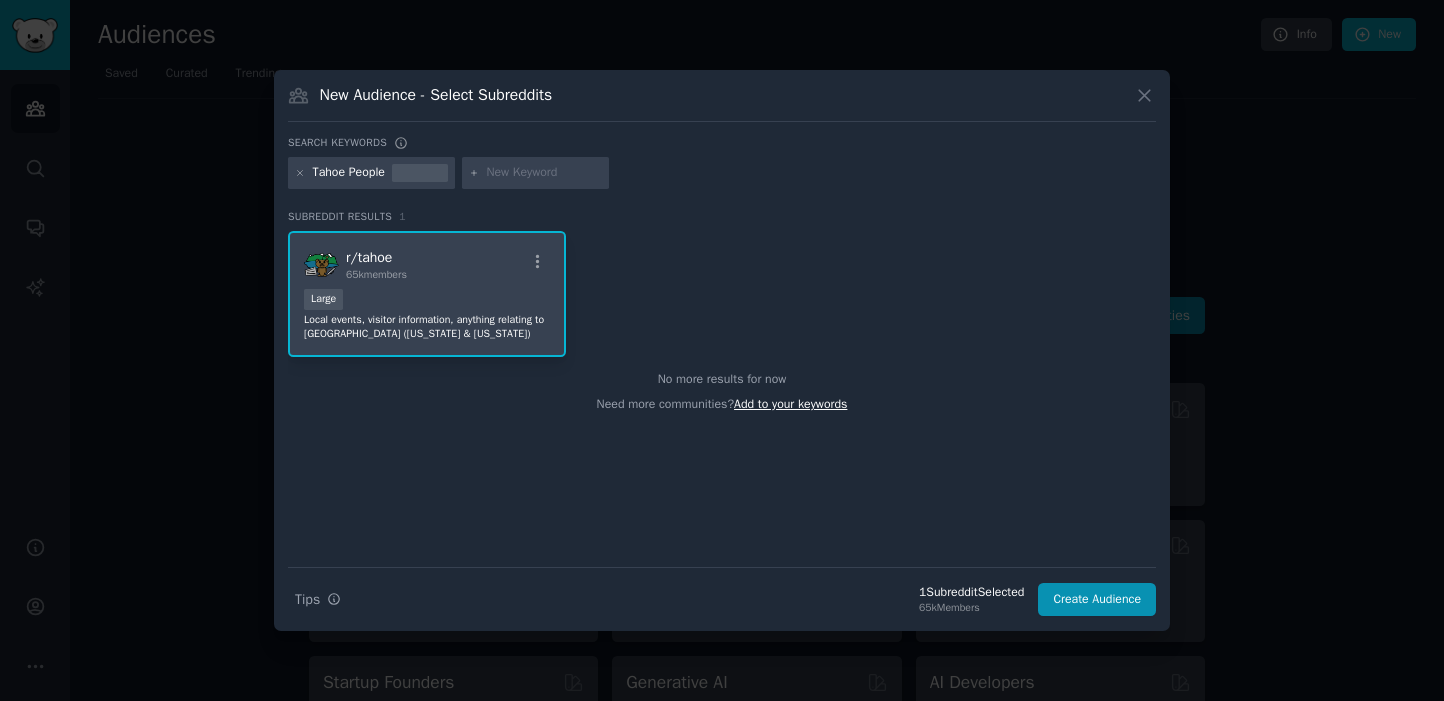 click on "Add to your keywords" at bounding box center [790, 404] 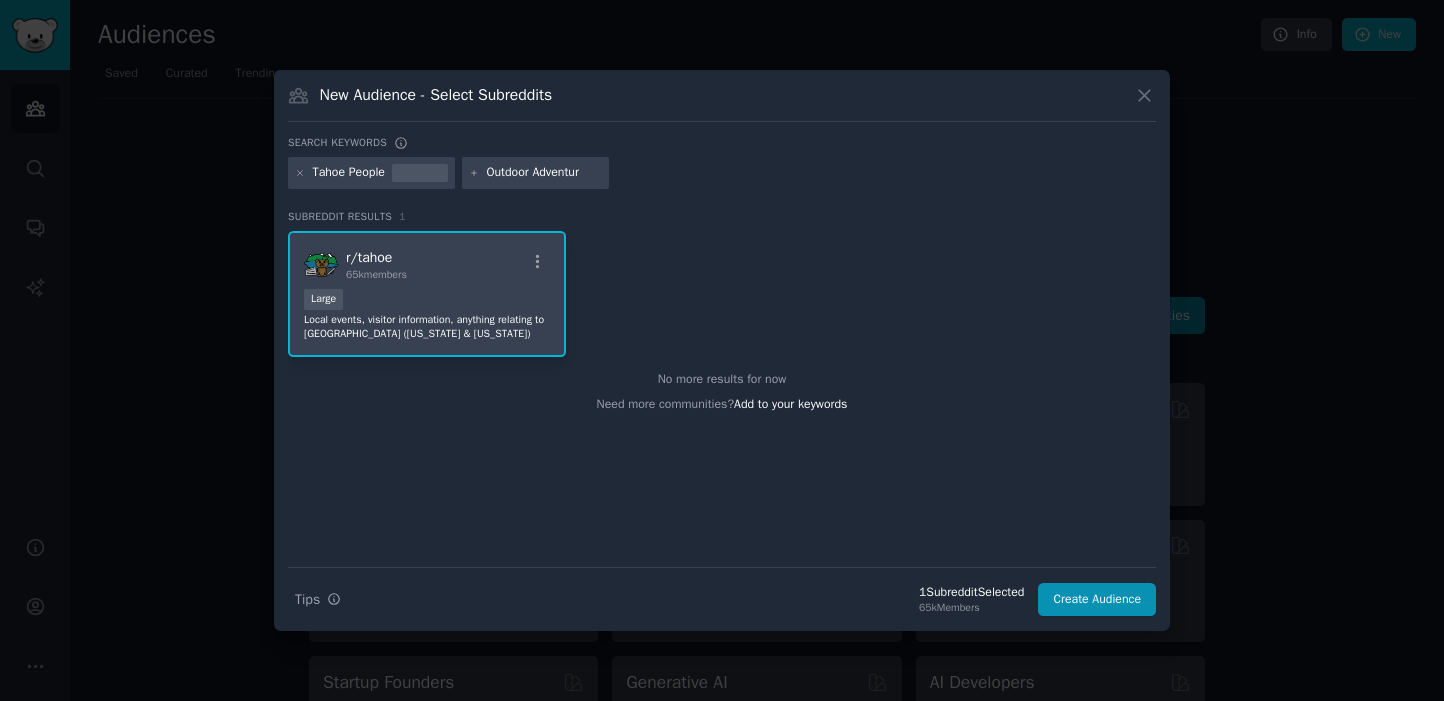type on "Outdoor Adventure" 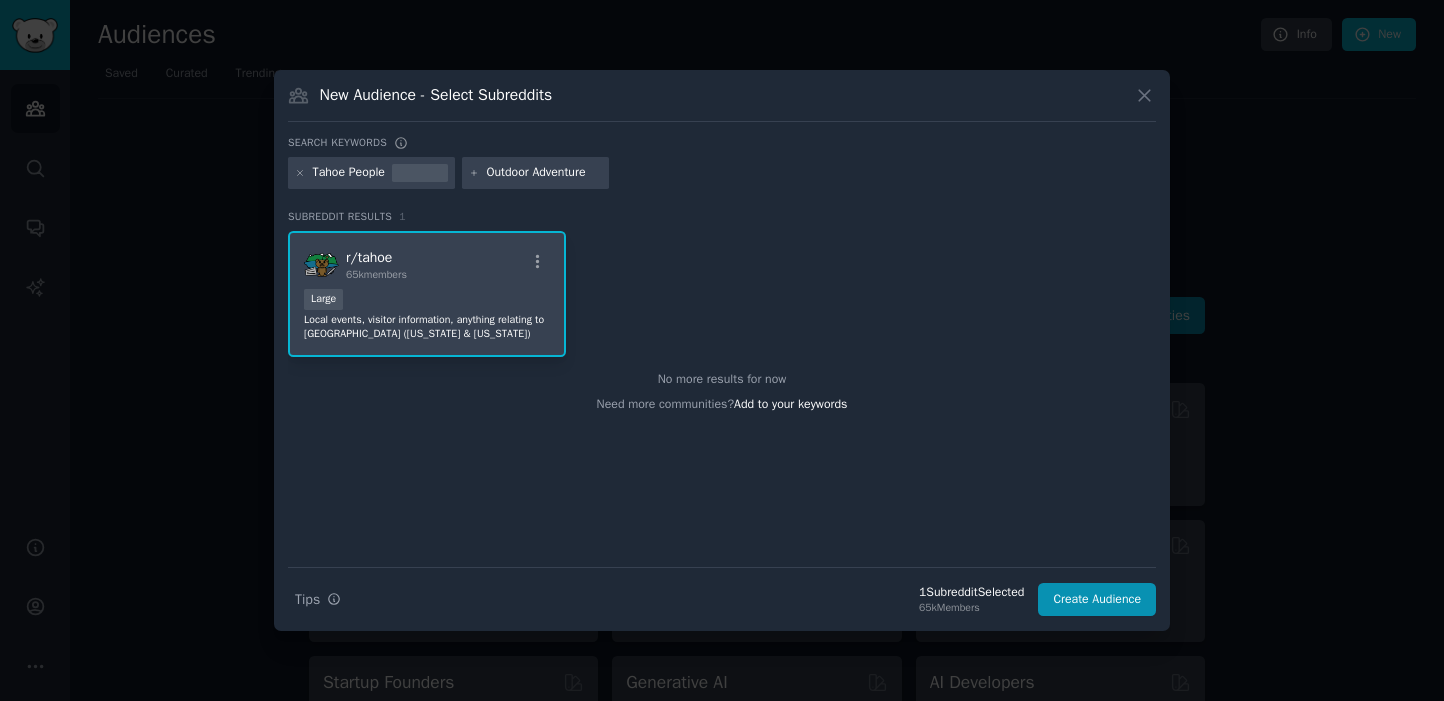 type 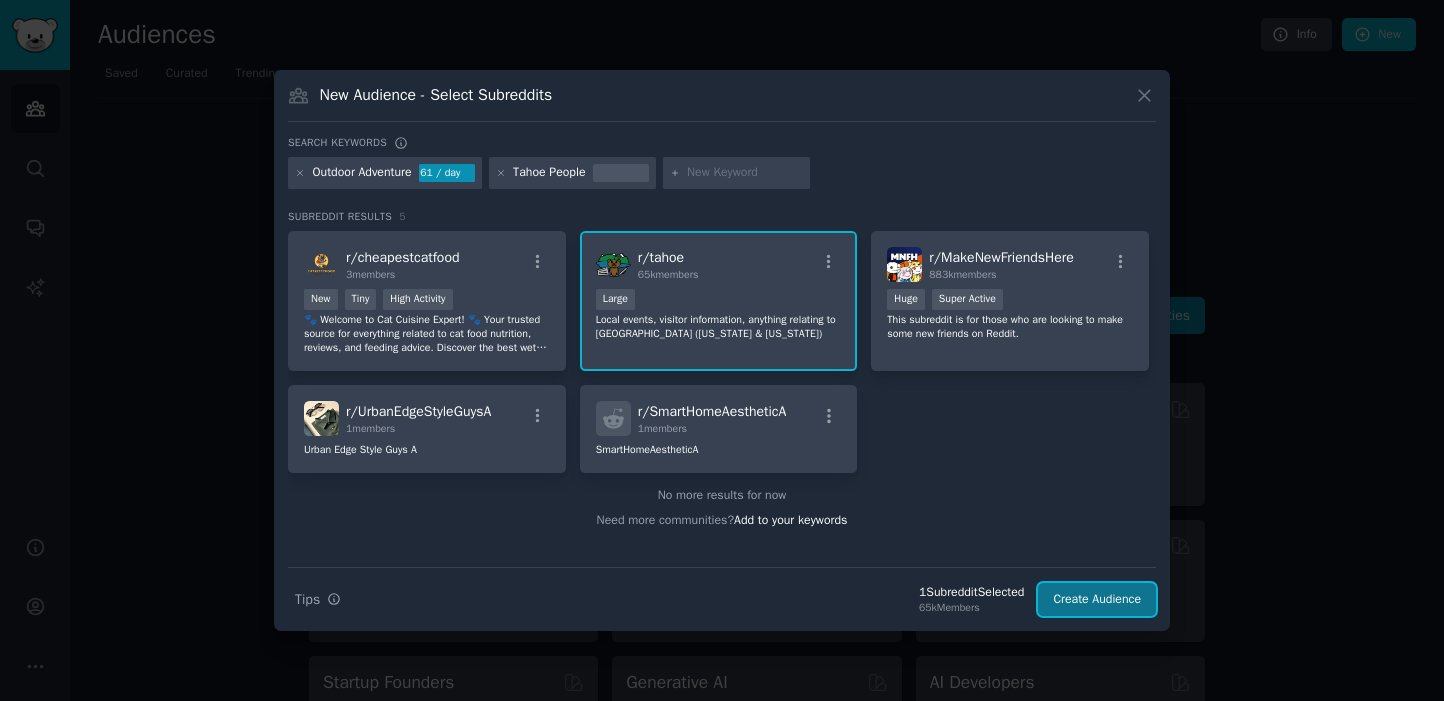 click on "Create Audience" at bounding box center (1097, 600) 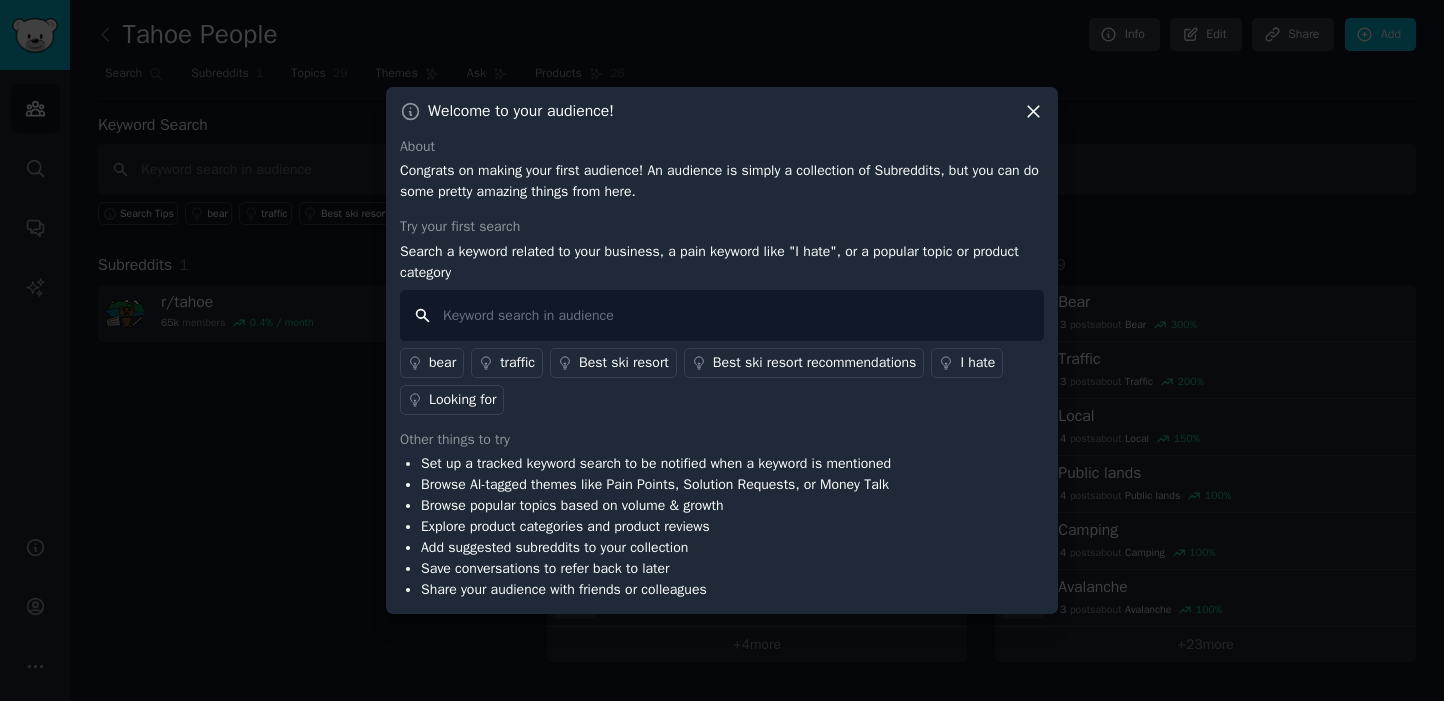 click at bounding box center [722, 315] 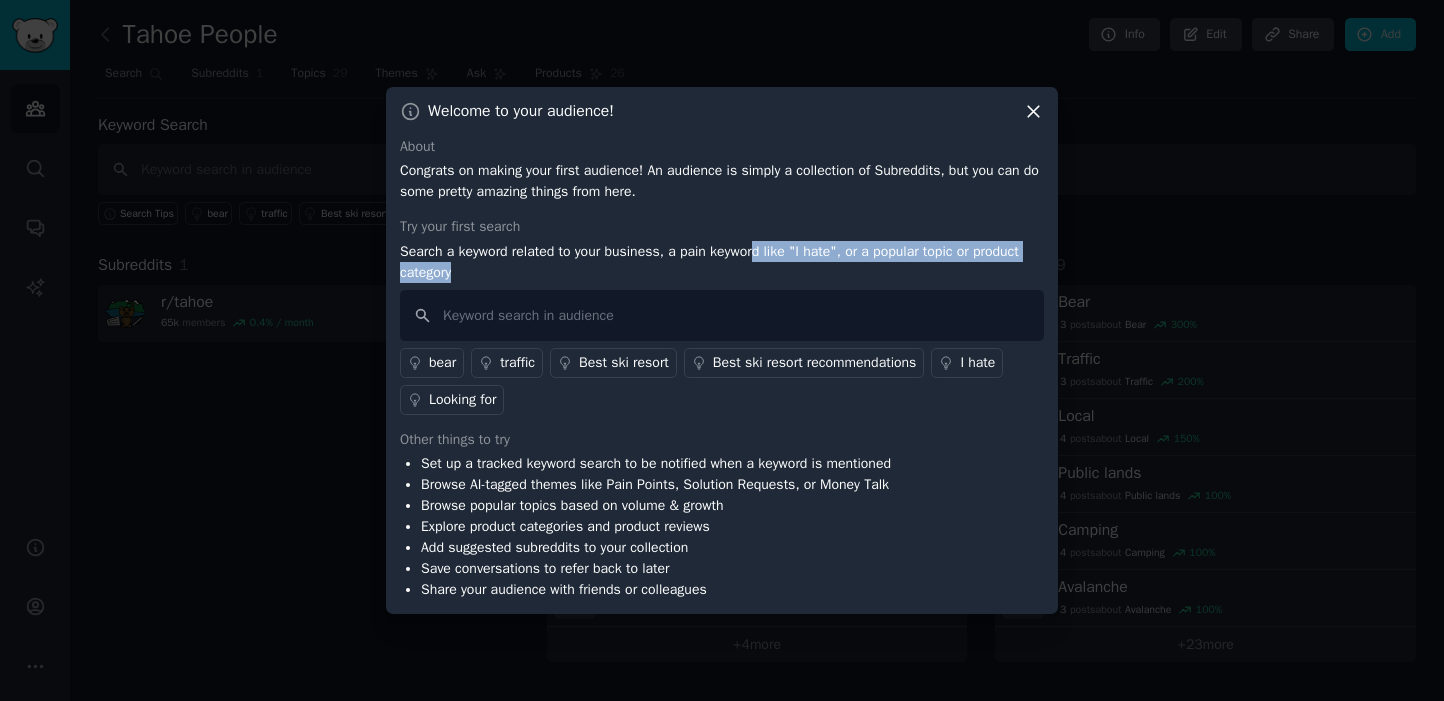 drag, startPoint x: 769, startPoint y: 262, endPoint x: 766, endPoint y: 242, distance: 20.22375 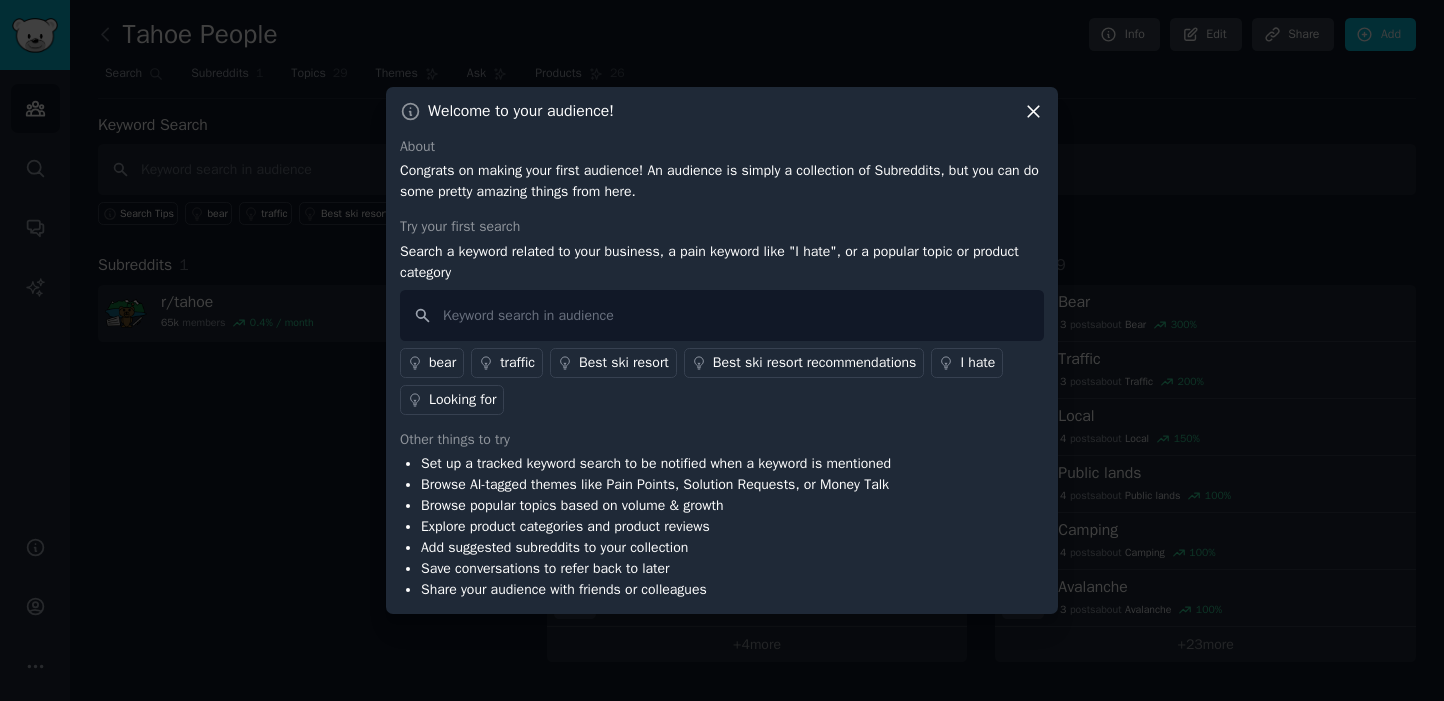 click on "Search a keyword related to your business, a pain keyword like "I hate", or a popular topic or product category" at bounding box center (722, 262) 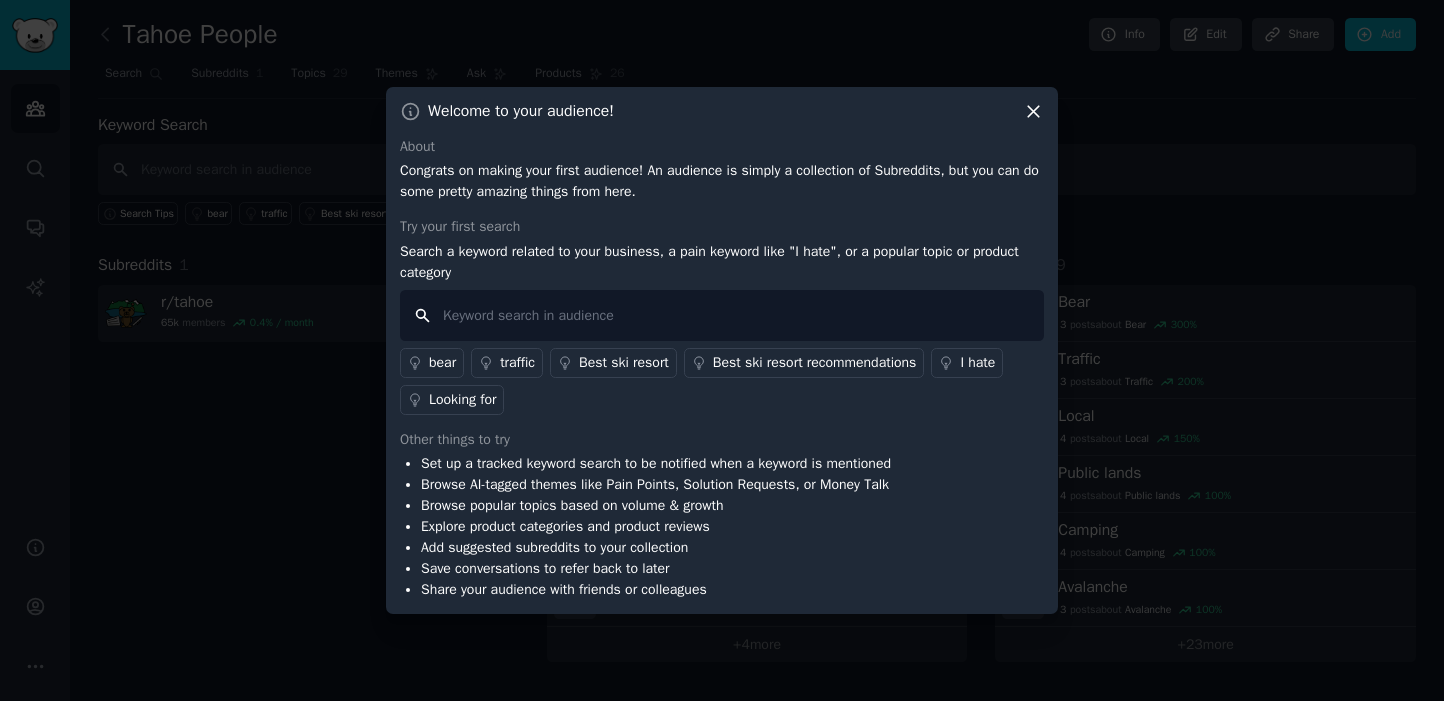 click at bounding box center [722, 315] 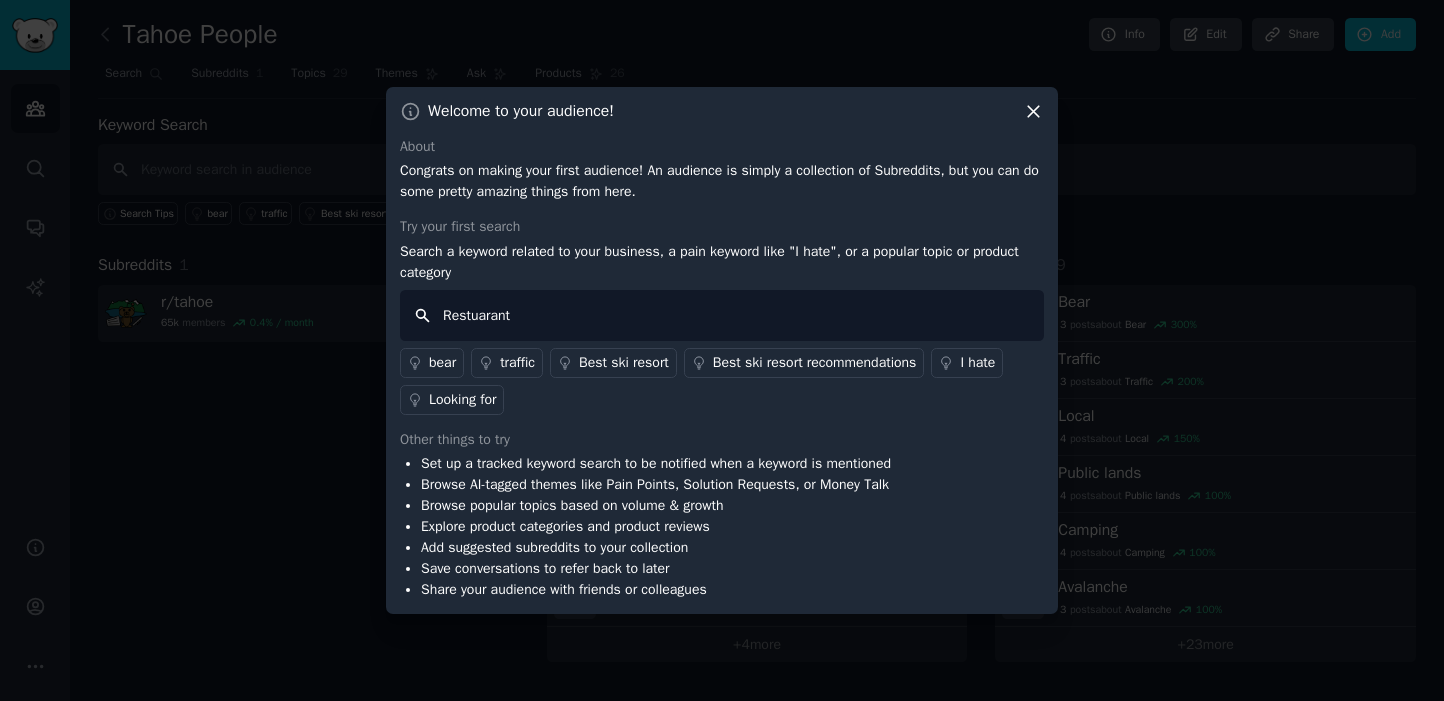 type on "Restuarants" 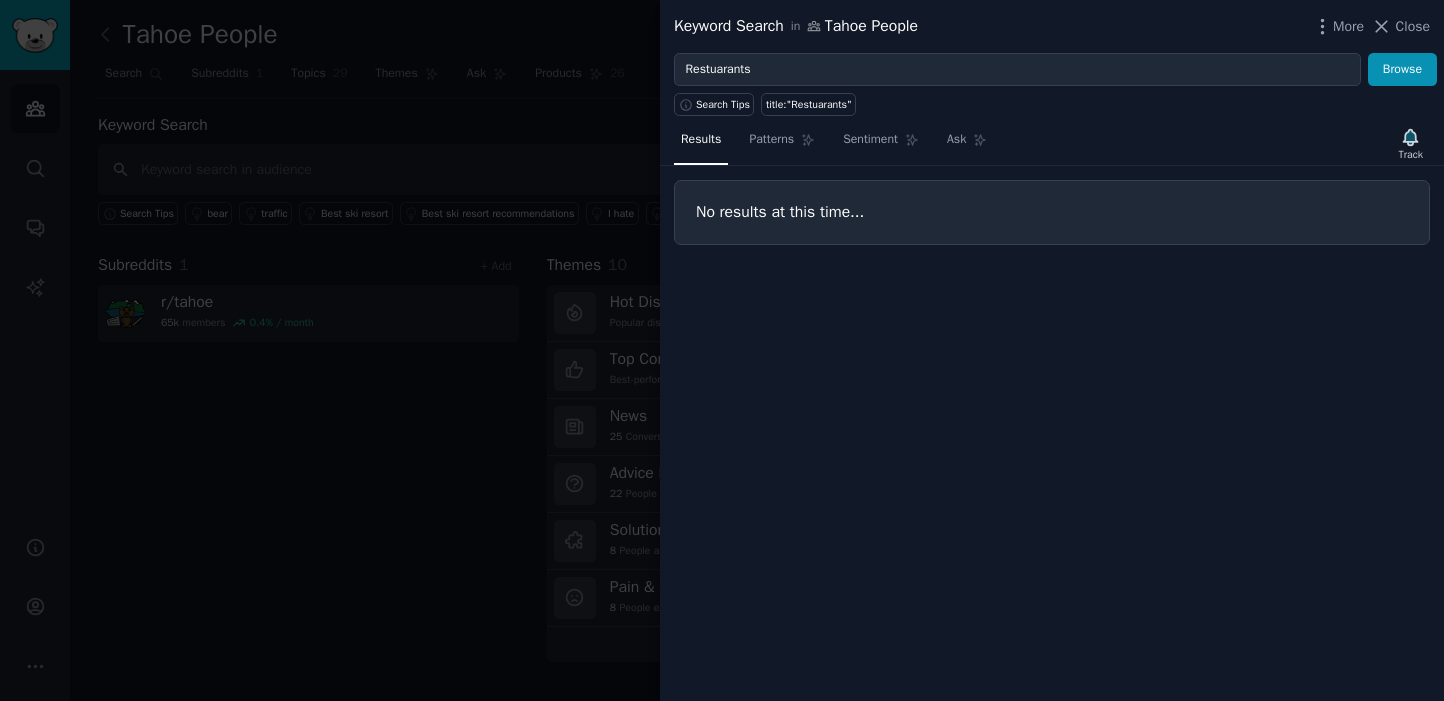 click at bounding box center (722, 350) 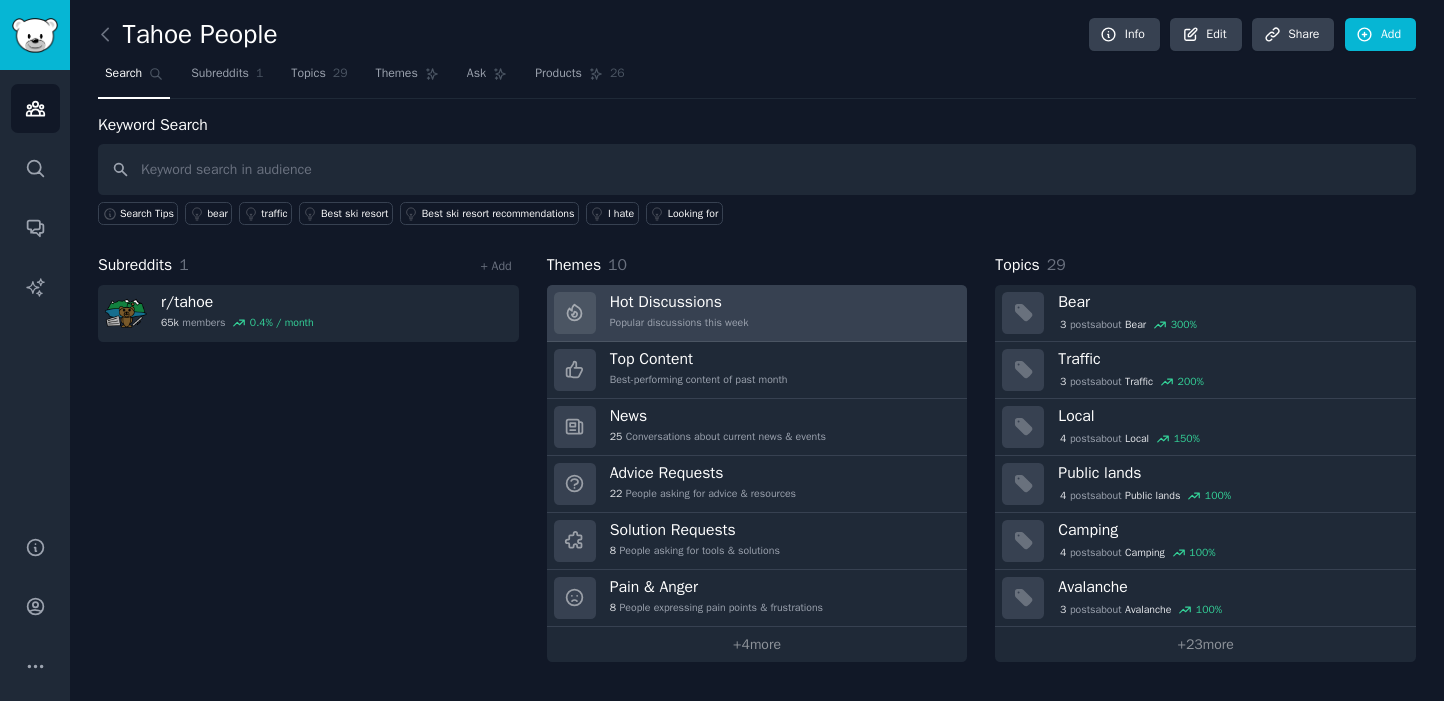 click on "Popular discussions this week" at bounding box center [679, 323] 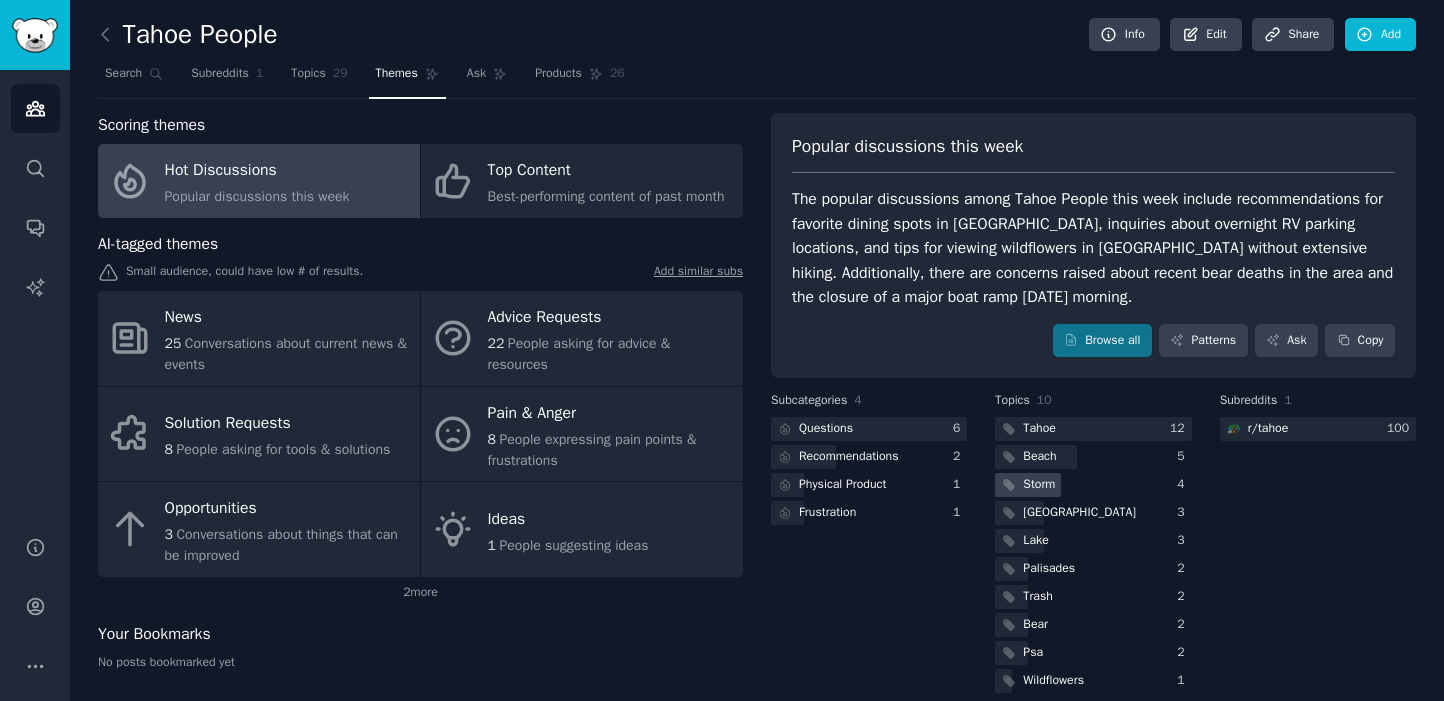 scroll, scrollTop: 33, scrollLeft: 0, axis: vertical 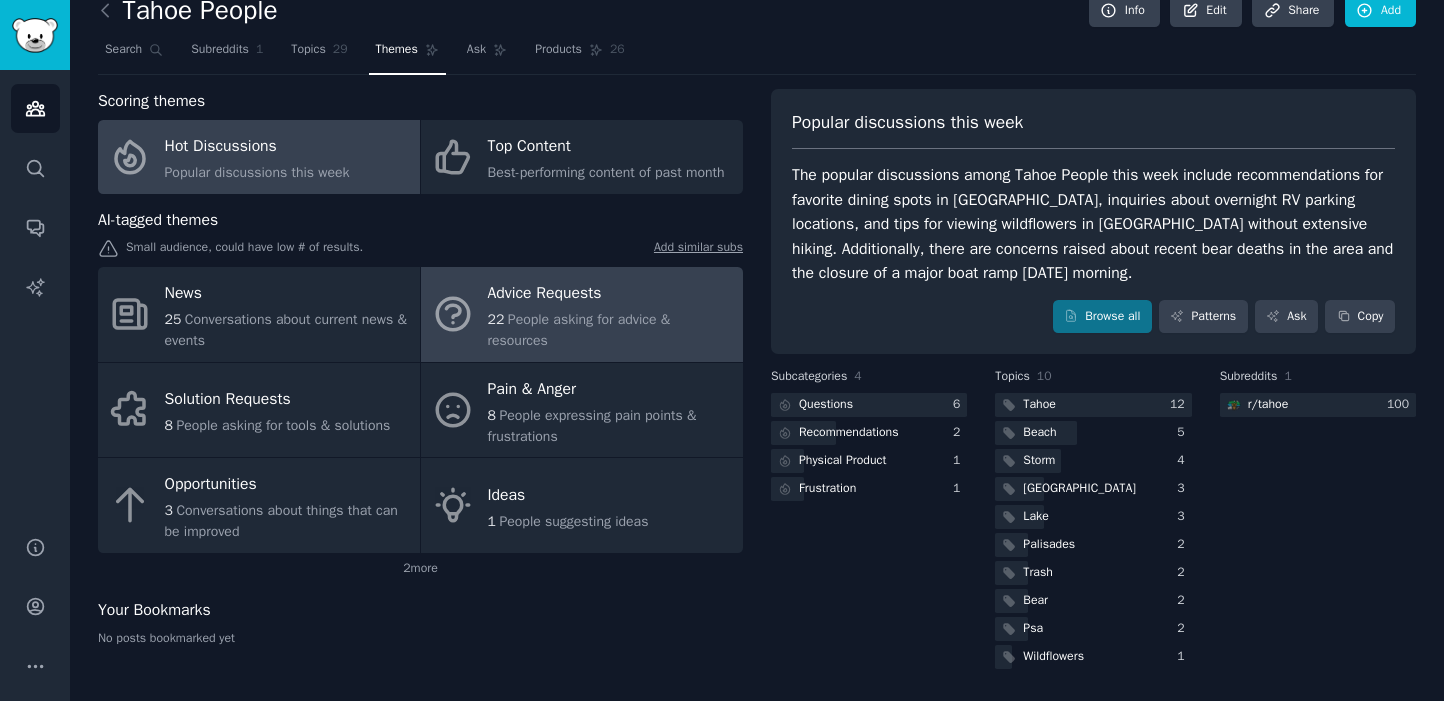 click on "People asking for advice & resources" at bounding box center (579, 330) 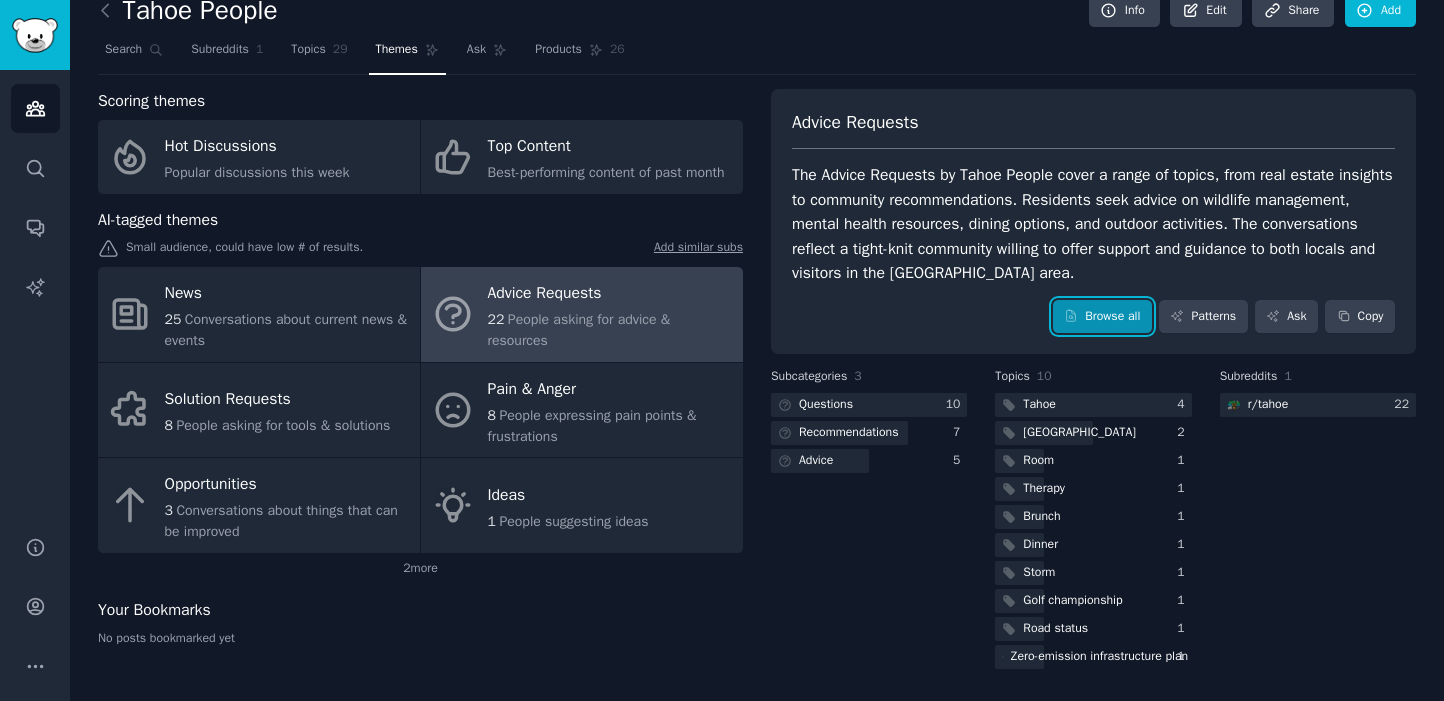 click on "Browse all" at bounding box center [1102, 317] 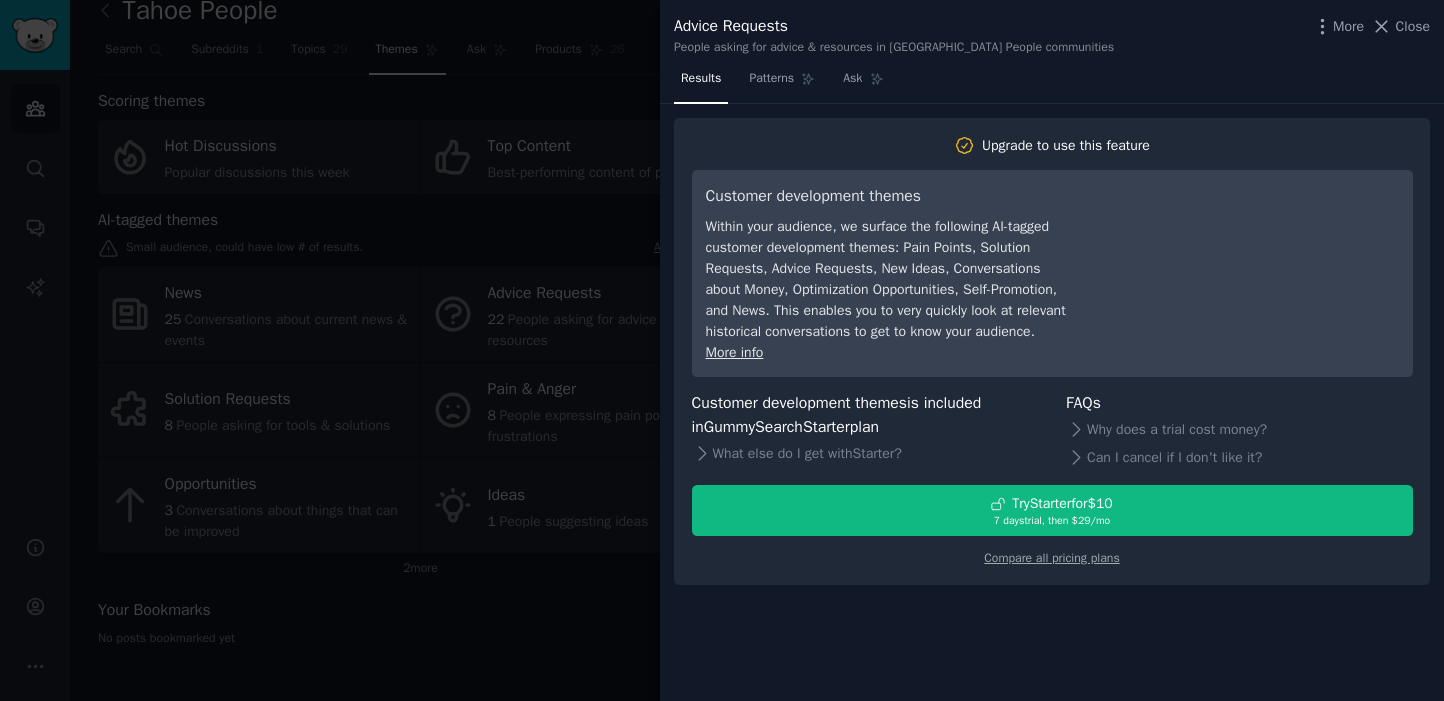 click at bounding box center (722, 350) 